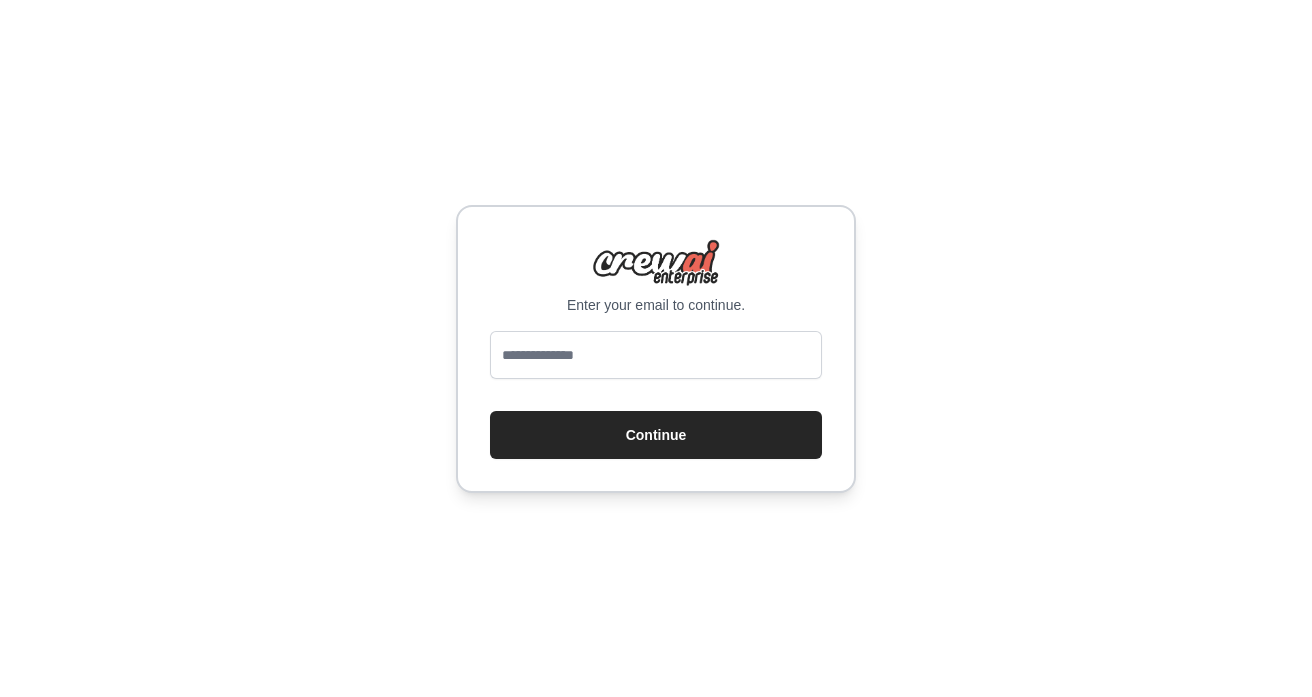 scroll, scrollTop: 0, scrollLeft: 0, axis: both 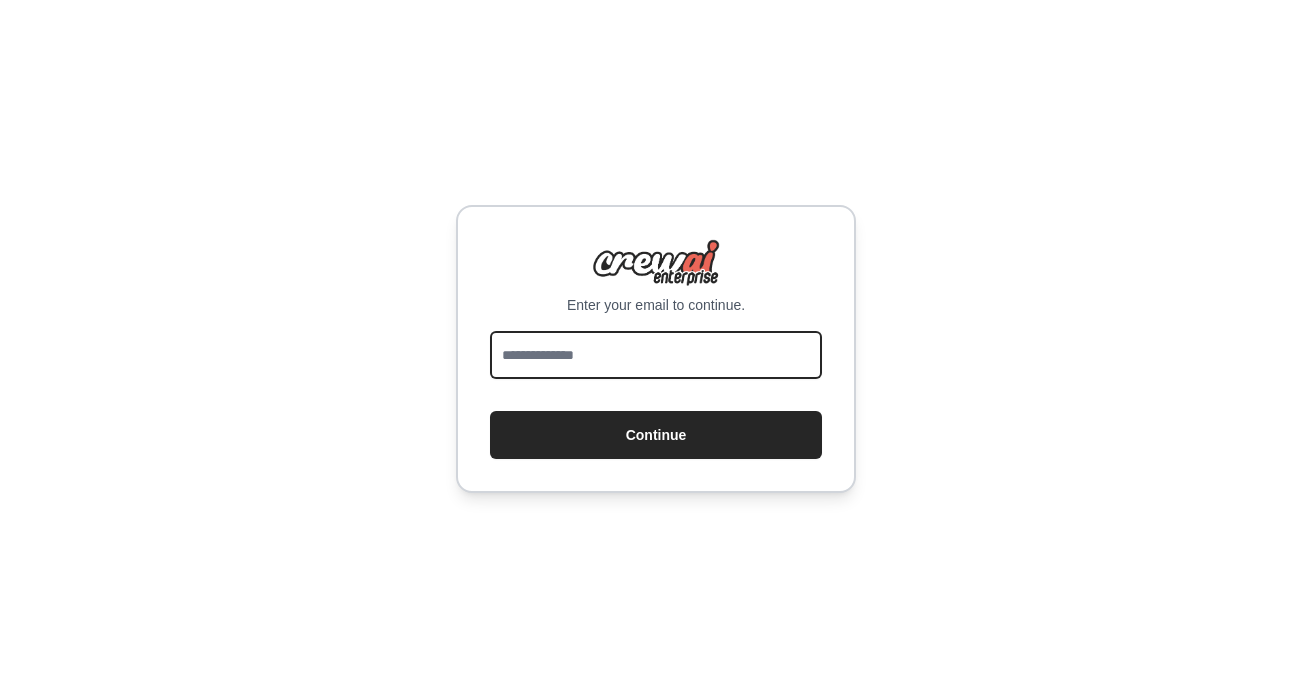 click at bounding box center (656, 355) 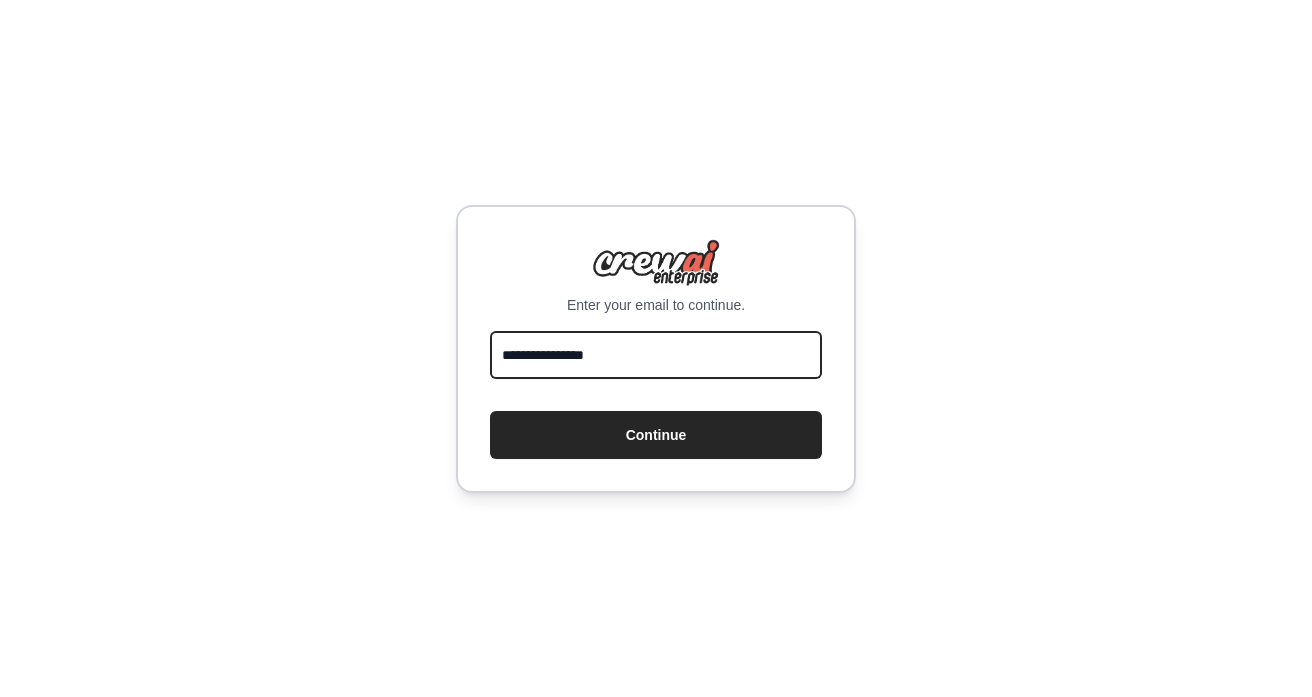 type on "**********" 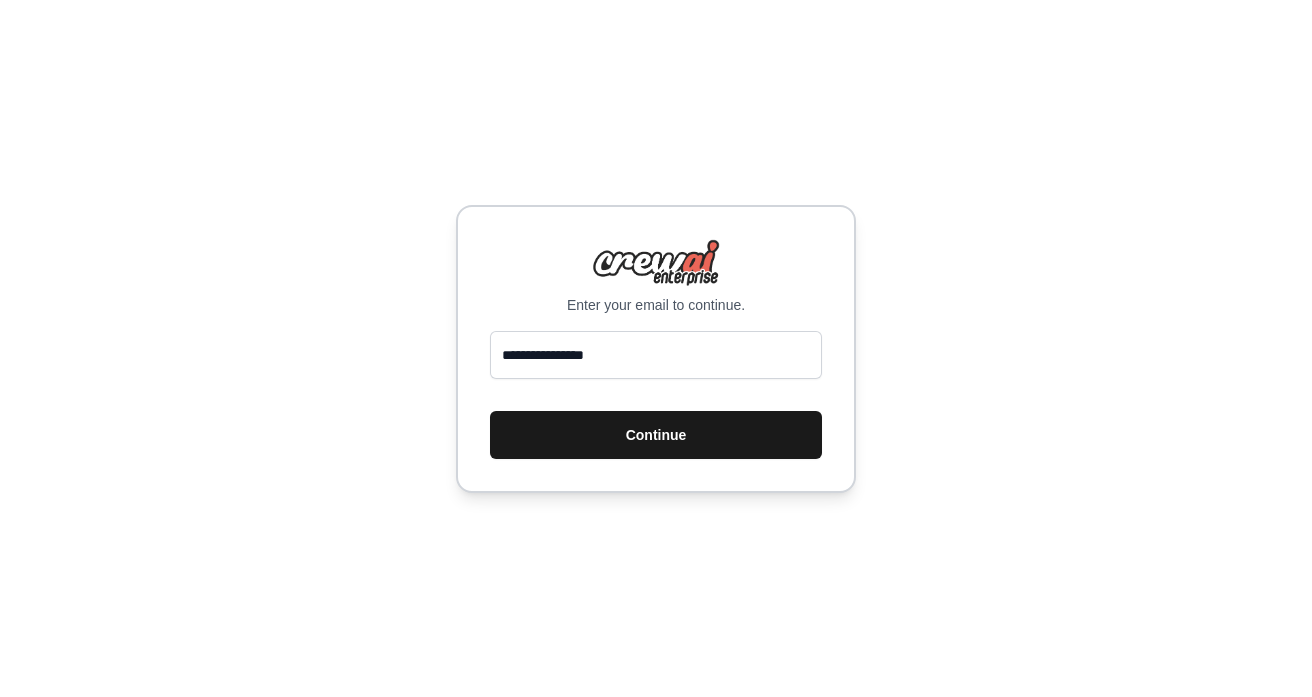 click on "Continue" at bounding box center (656, 435) 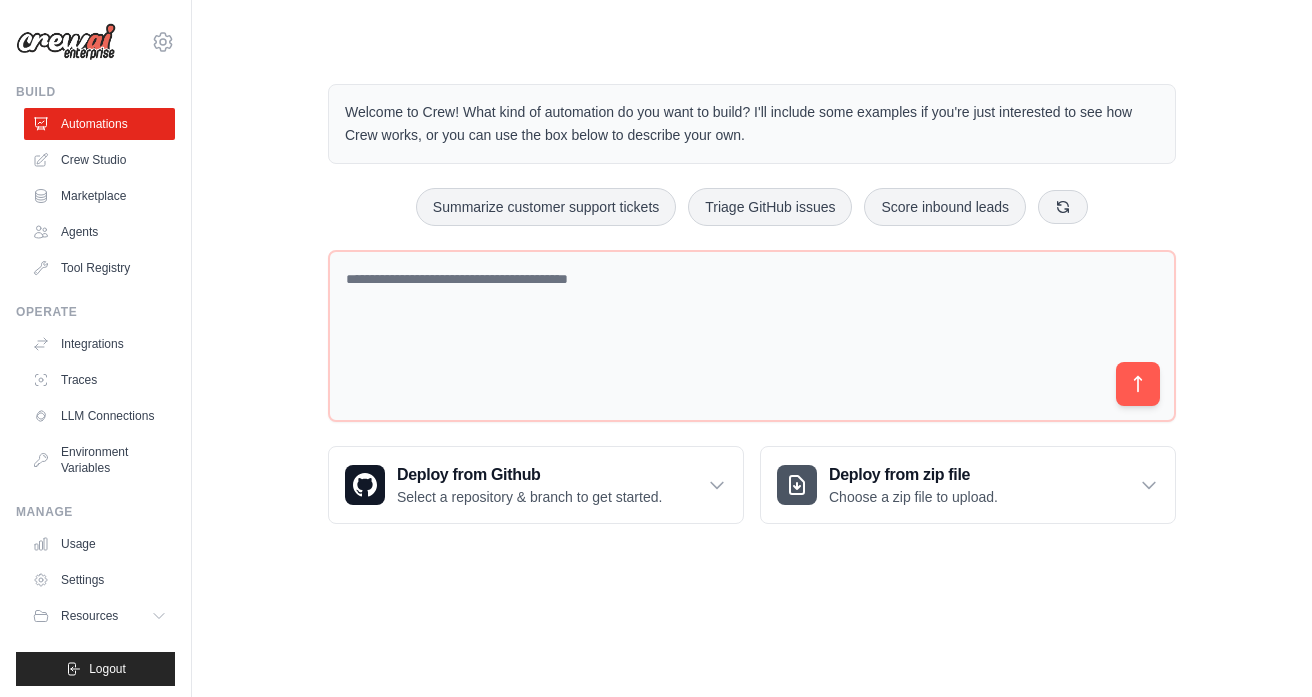 scroll, scrollTop: 0, scrollLeft: 0, axis: both 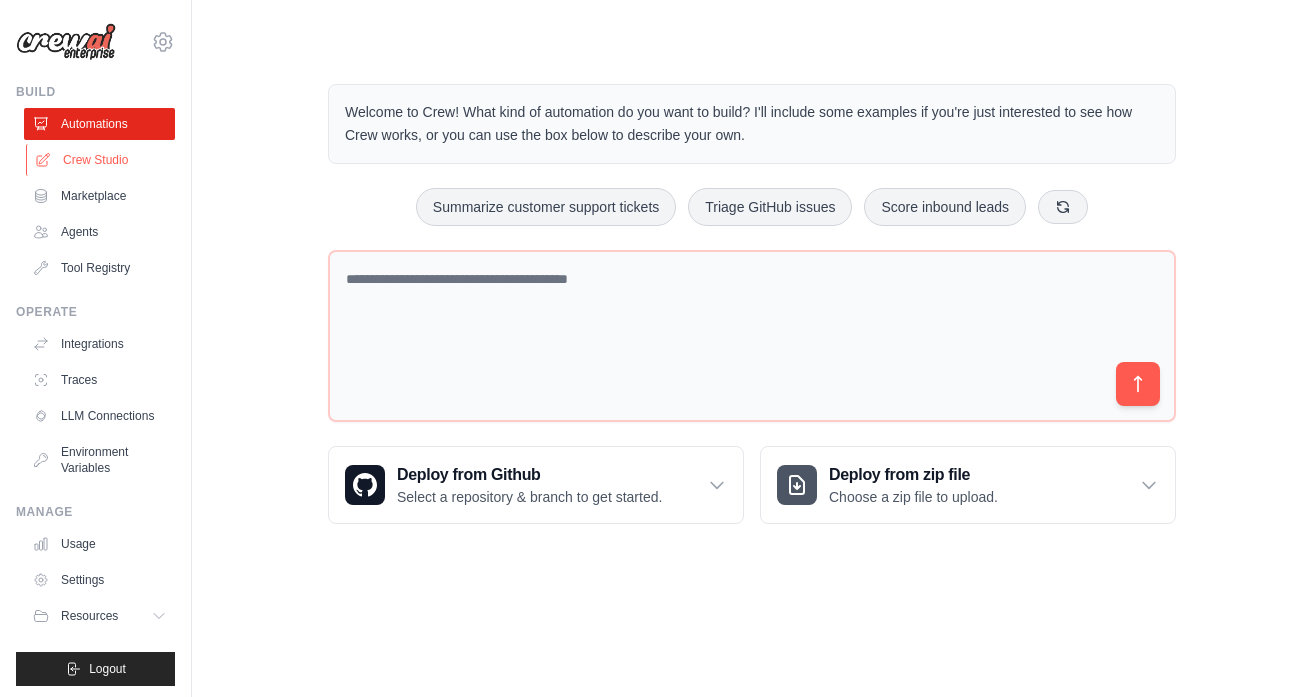 click on "Crew Studio" at bounding box center [101, 160] 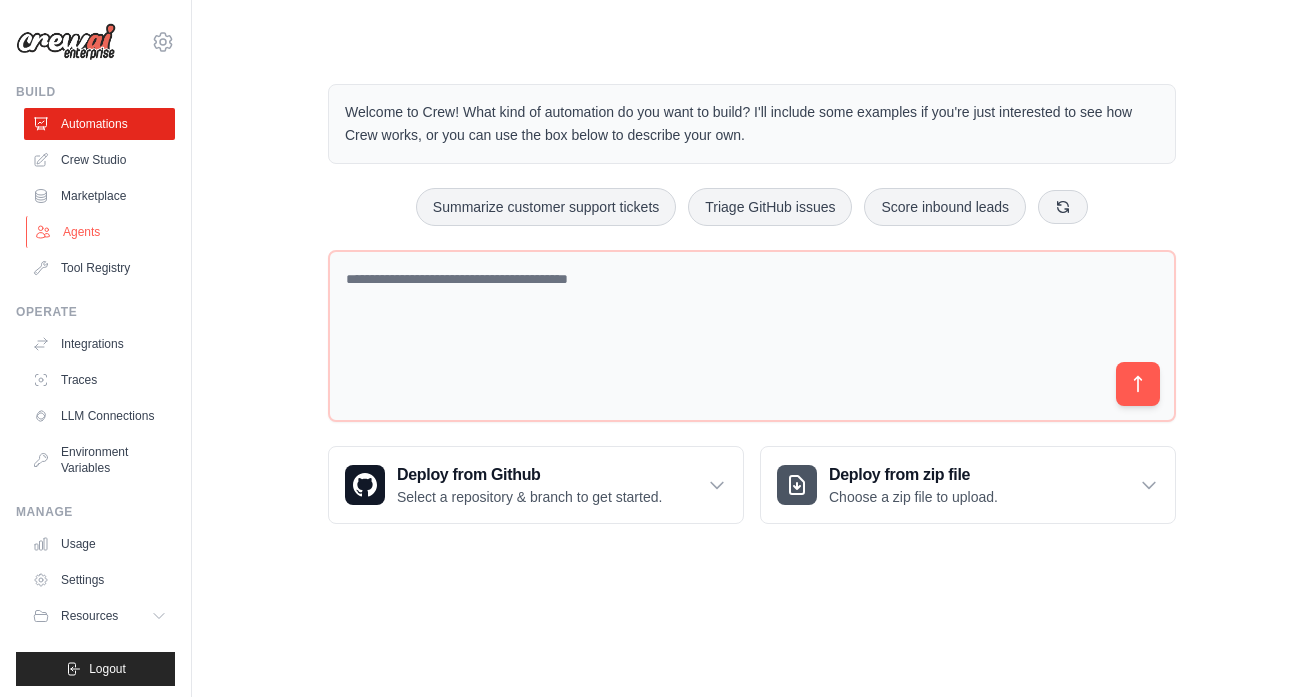 scroll, scrollTop: 0, scrollLeft: 0, axis: both 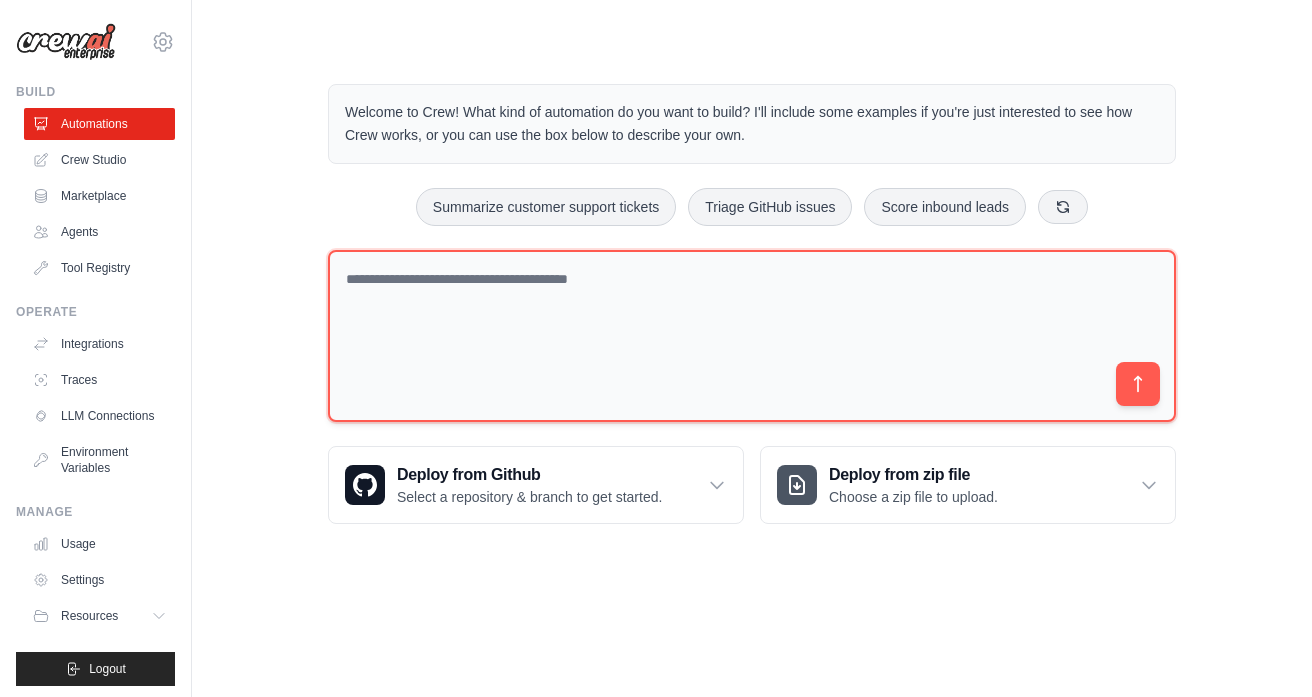 click at bounding box center [752, 336] 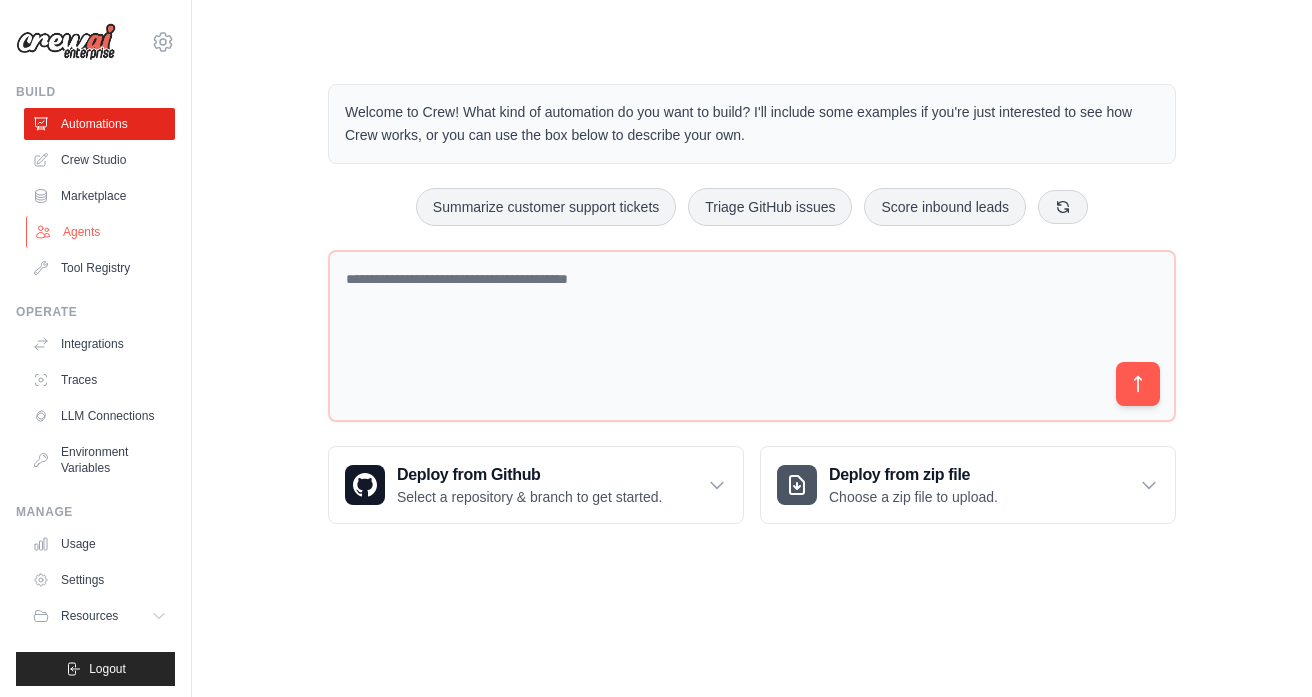 click on "Agents" at bounding box center (101, 232) 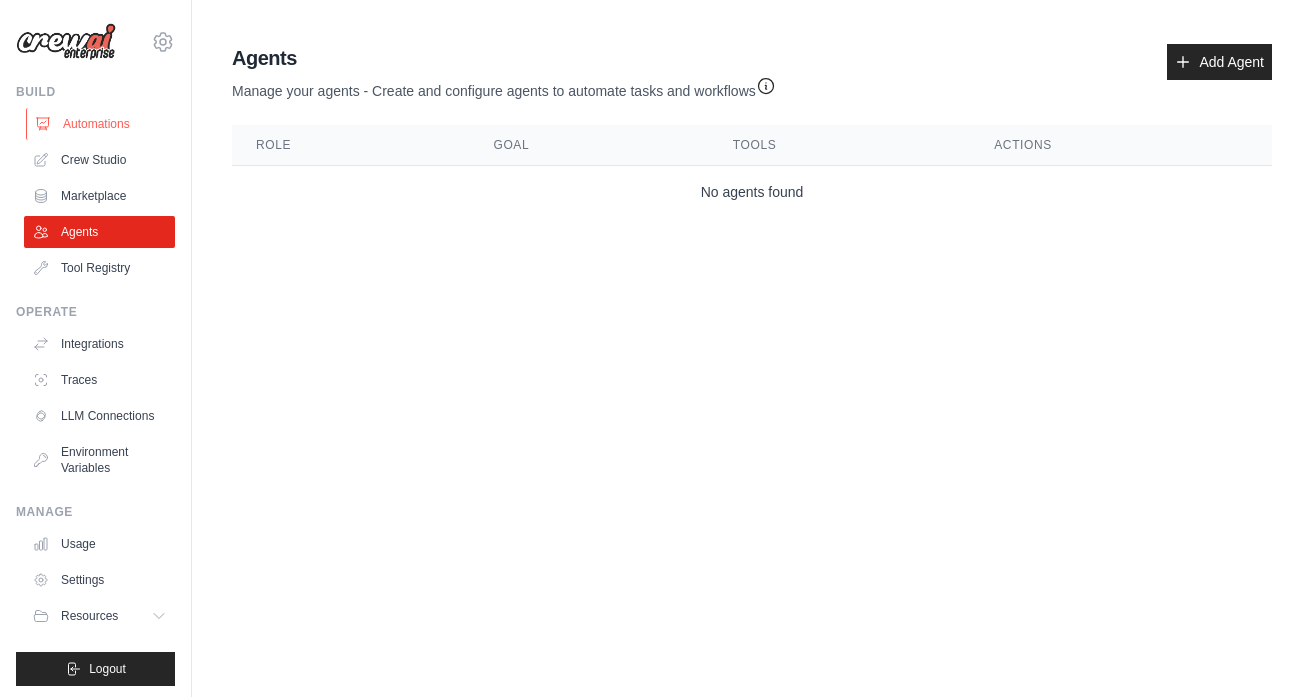 click on "Automations" at bounding box center [101, 124] 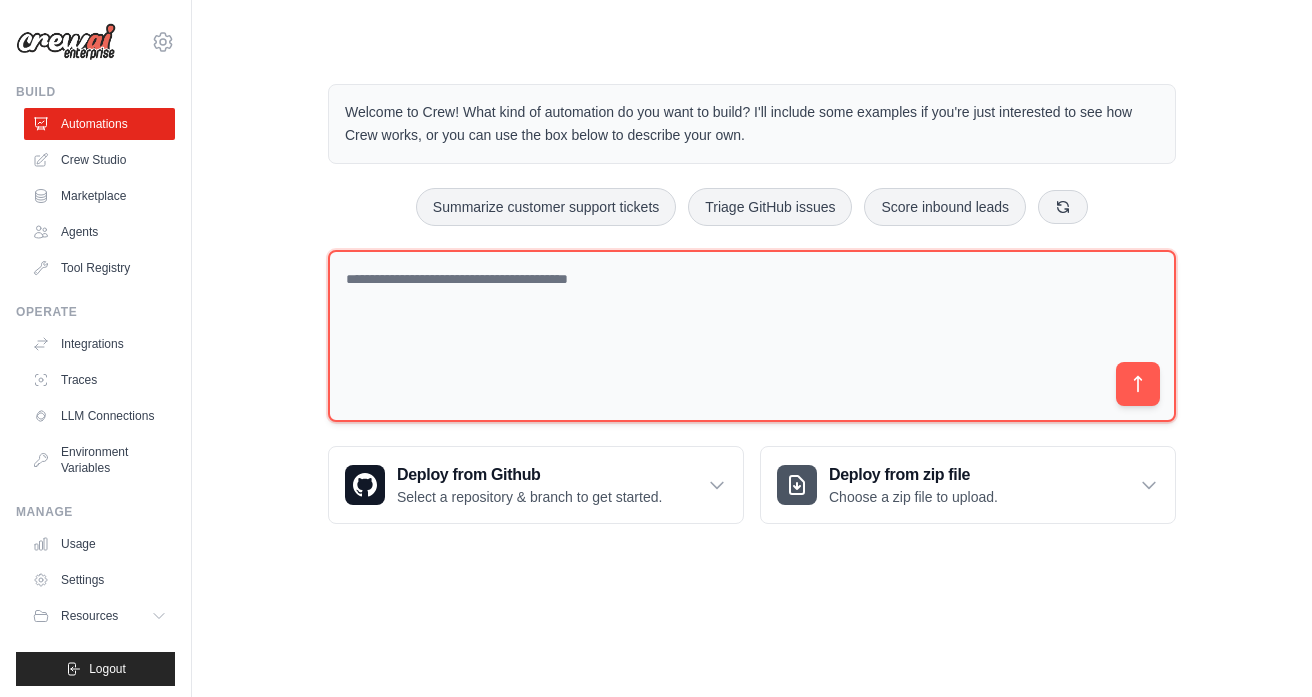 click at bounding box center [752, 336] 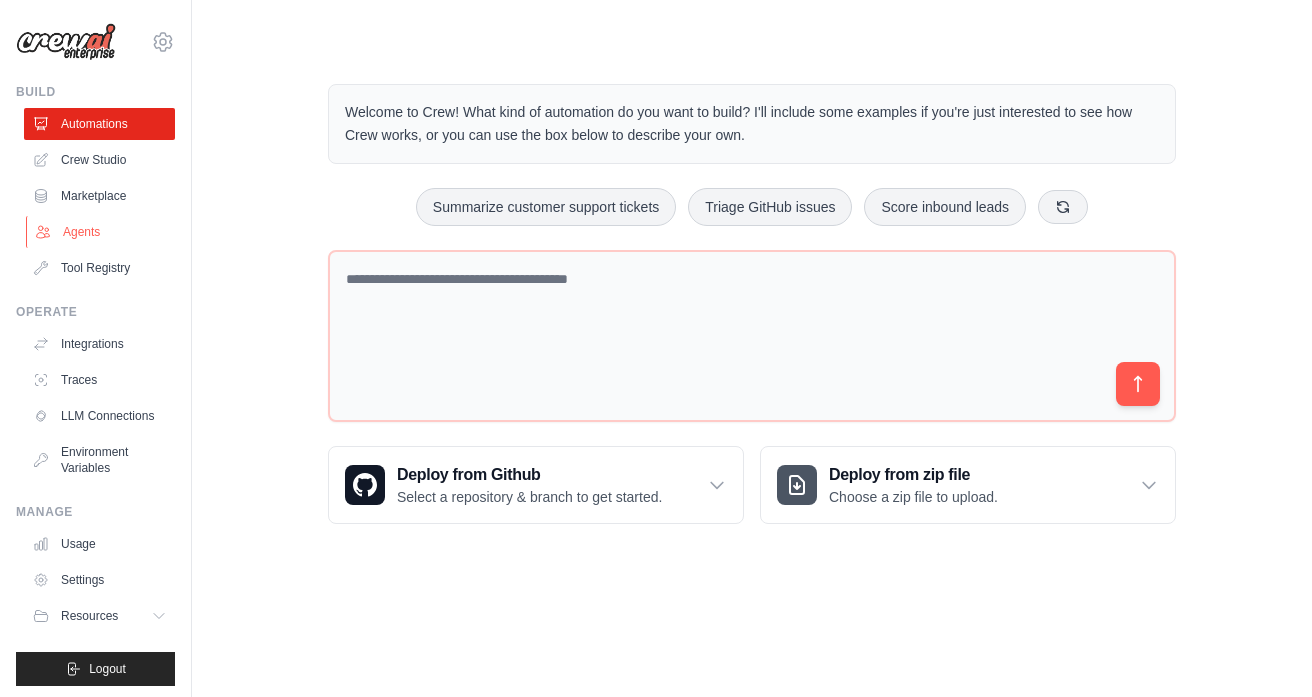 click on "Agents" at bounding box center (101, 232) 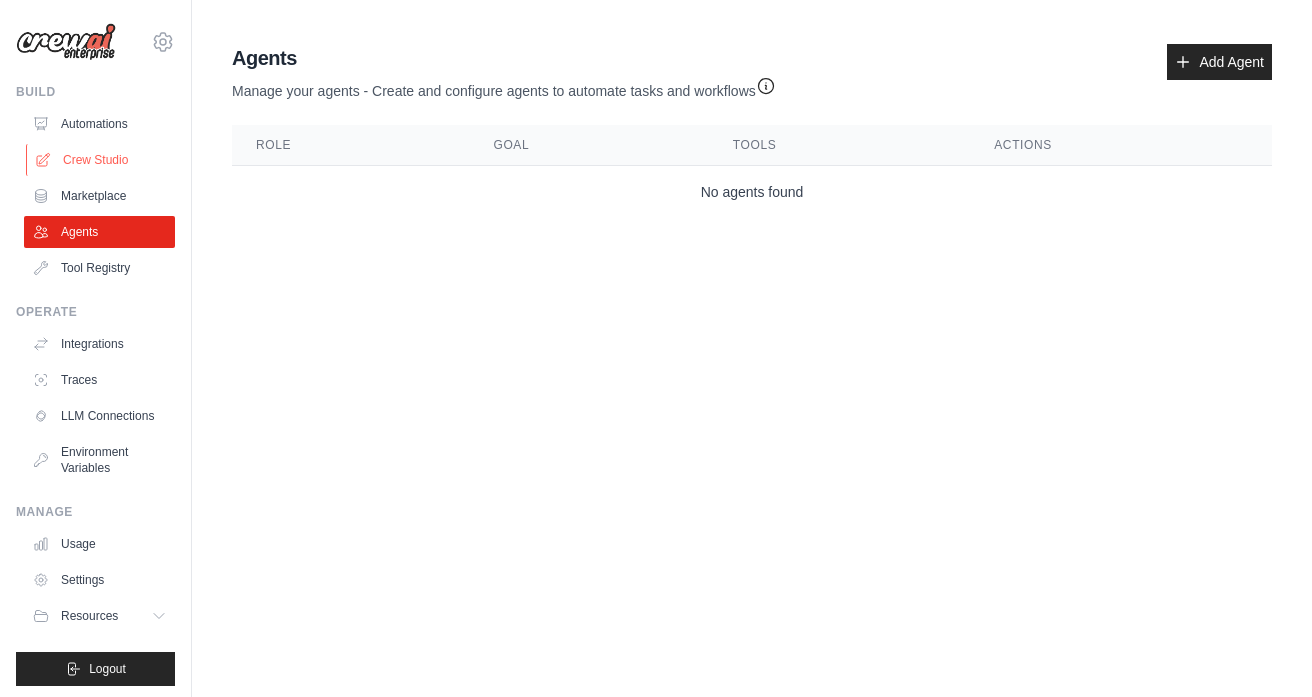 click on "Crew Studio" at bounding box center [101, 160] 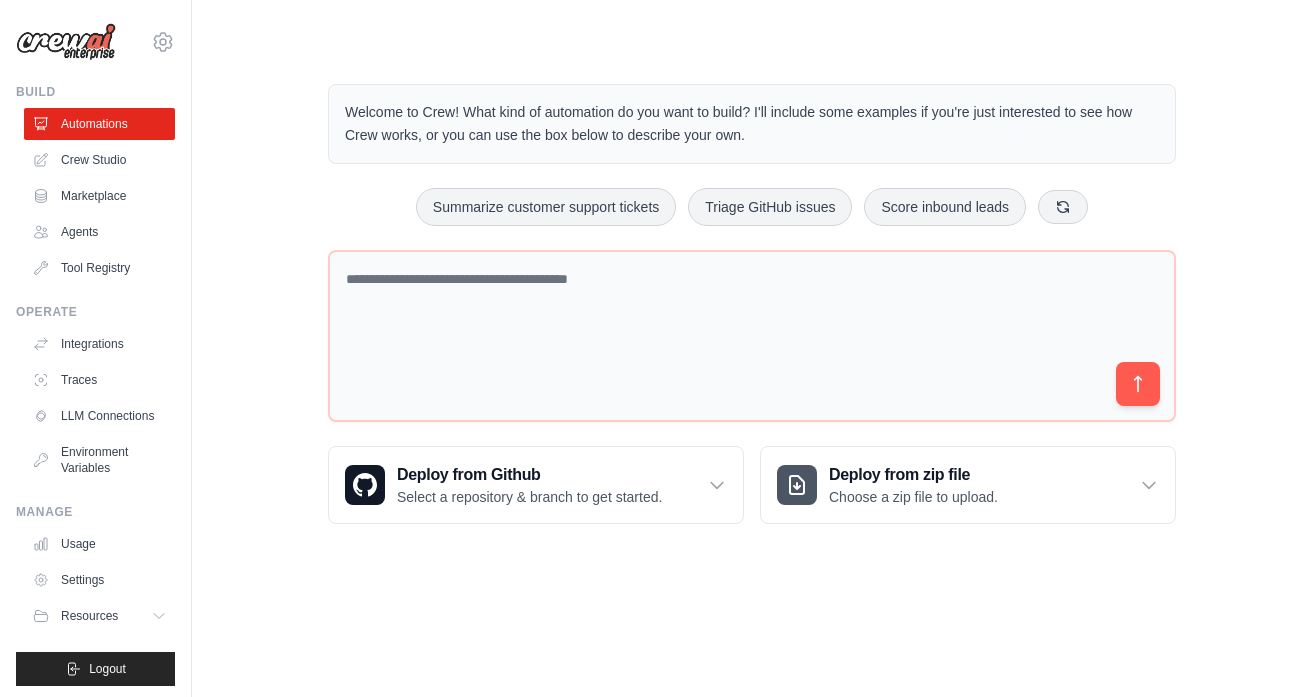 scroll, scrollTop: 0, scrollLeft: 0, axis: both 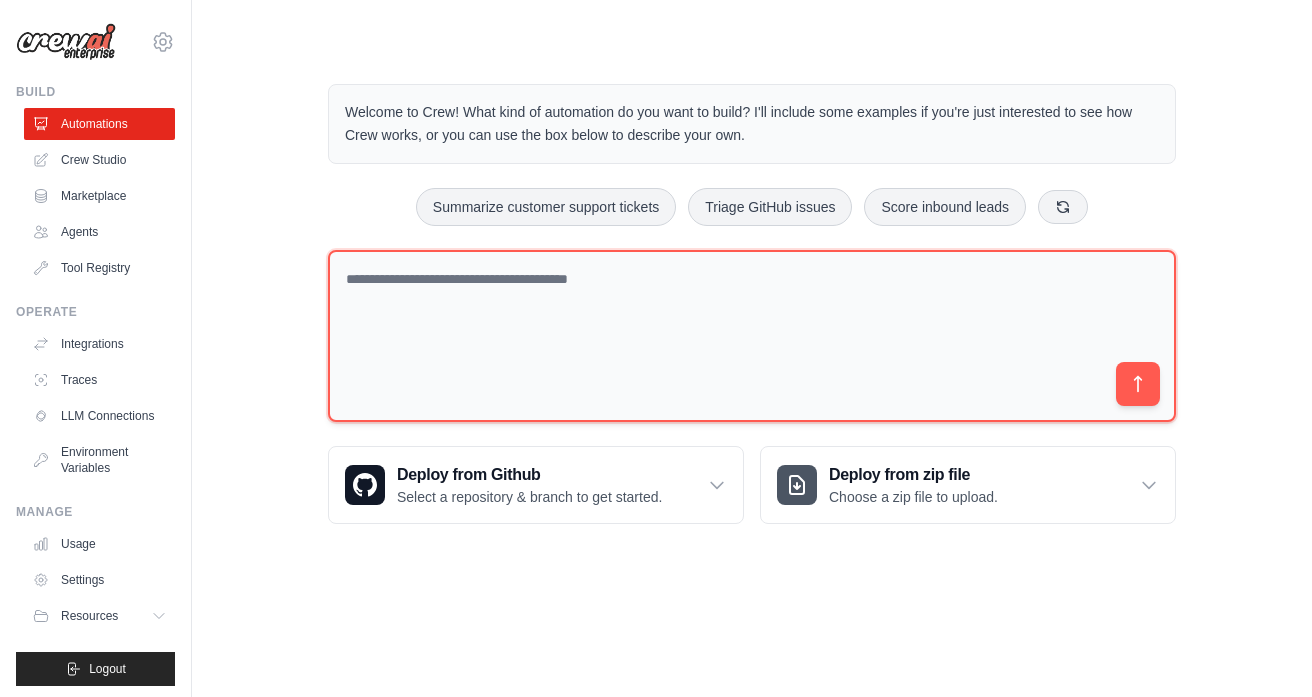 click at bounding box center [752, 336] 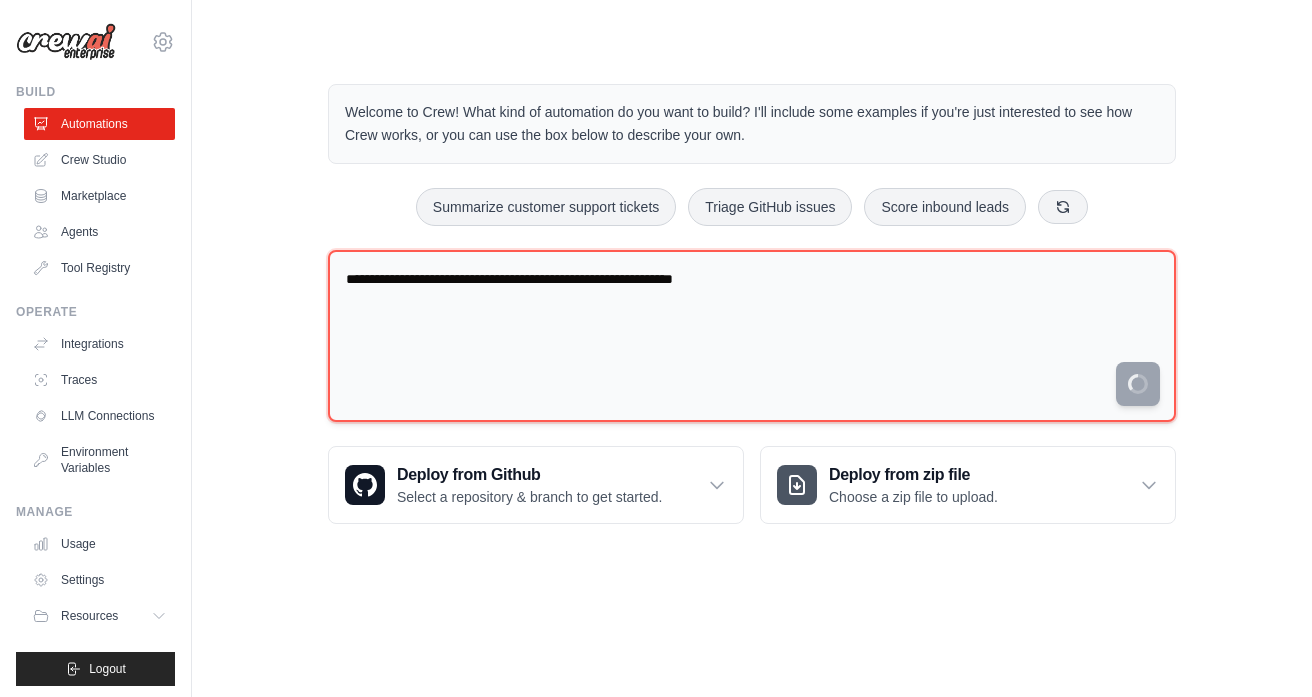 type on "**********" 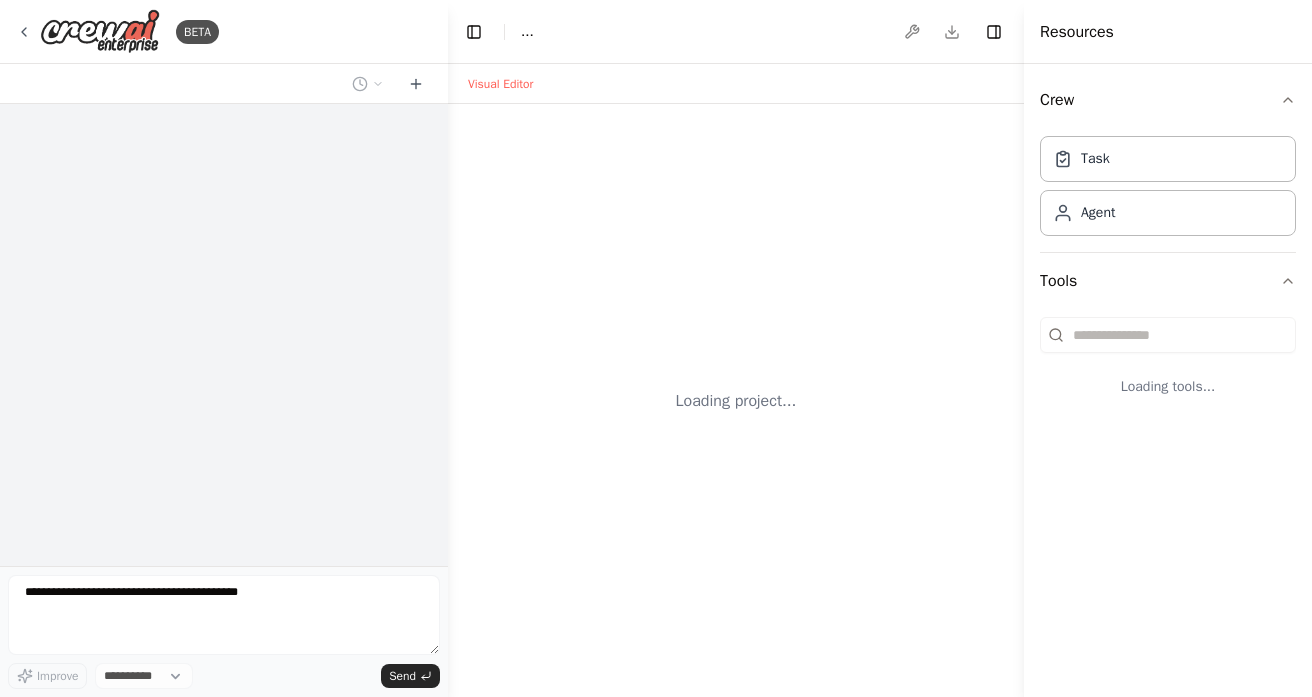 scroll, scrollTop: 0, scrollLeft: 0, axis: both 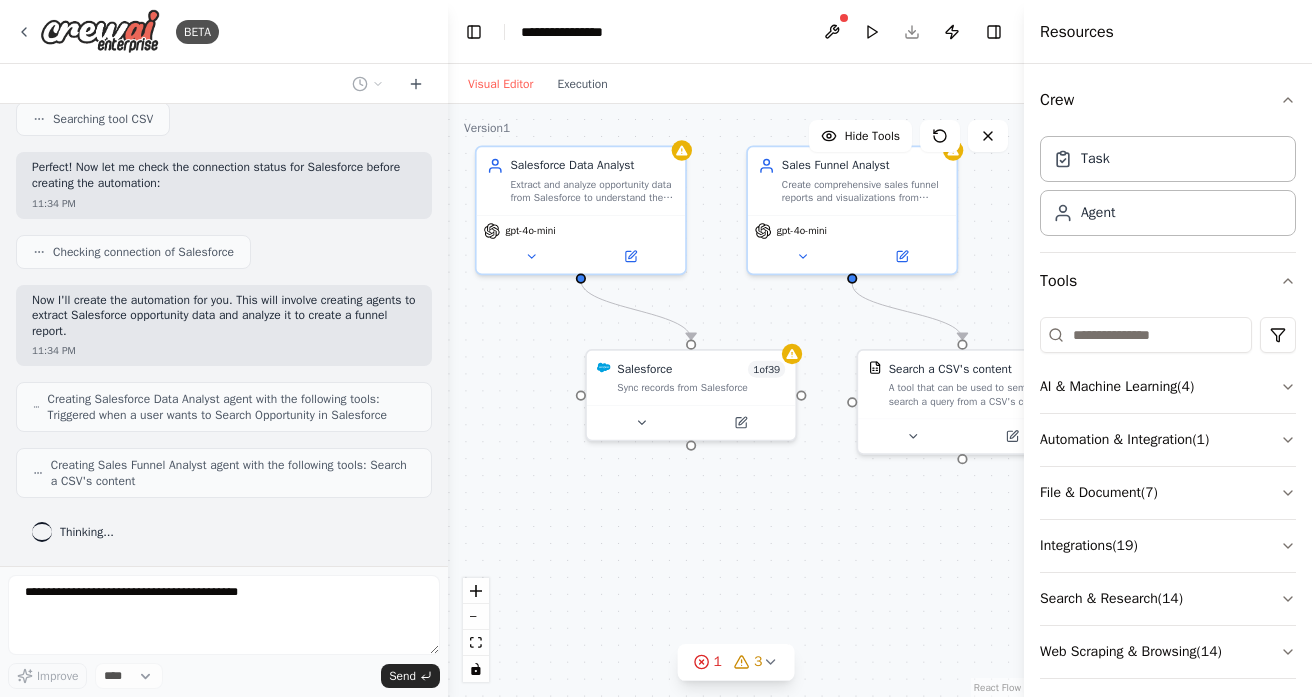 drag, startPoint x: 617, startPoint y: 405, endPoint x: 536, endPoint y: 325, distance: 113.84639 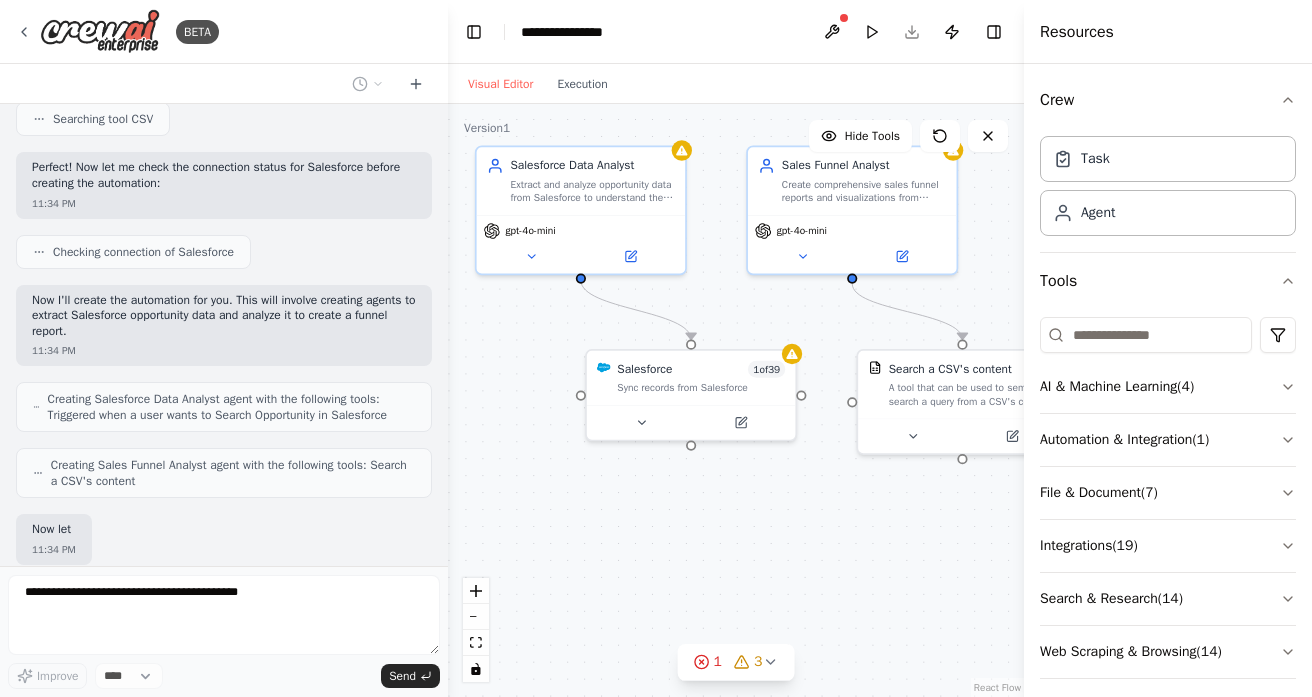 scroll, scrollTop: 817, scrollLeft: 0, axis: vertical 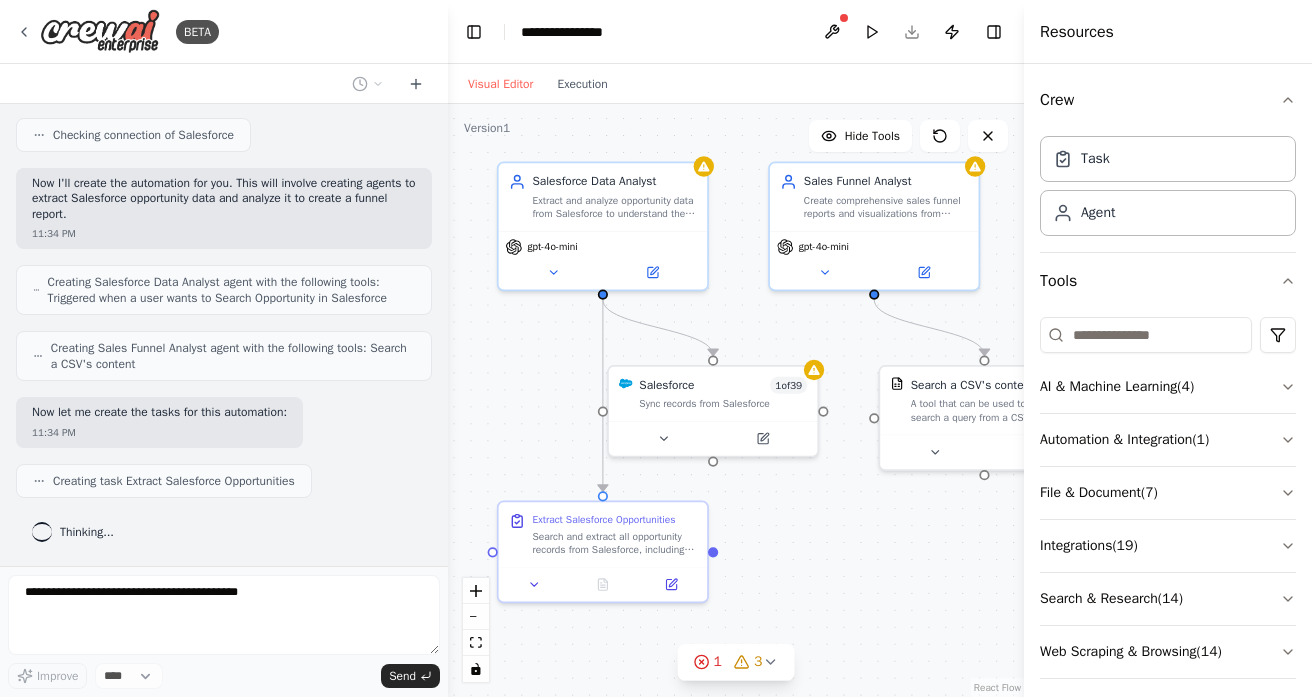 drag, startPoint x: 511, startPoint y: 404, endPoint x: 535, endPoint y: 419, distance: 28.301943 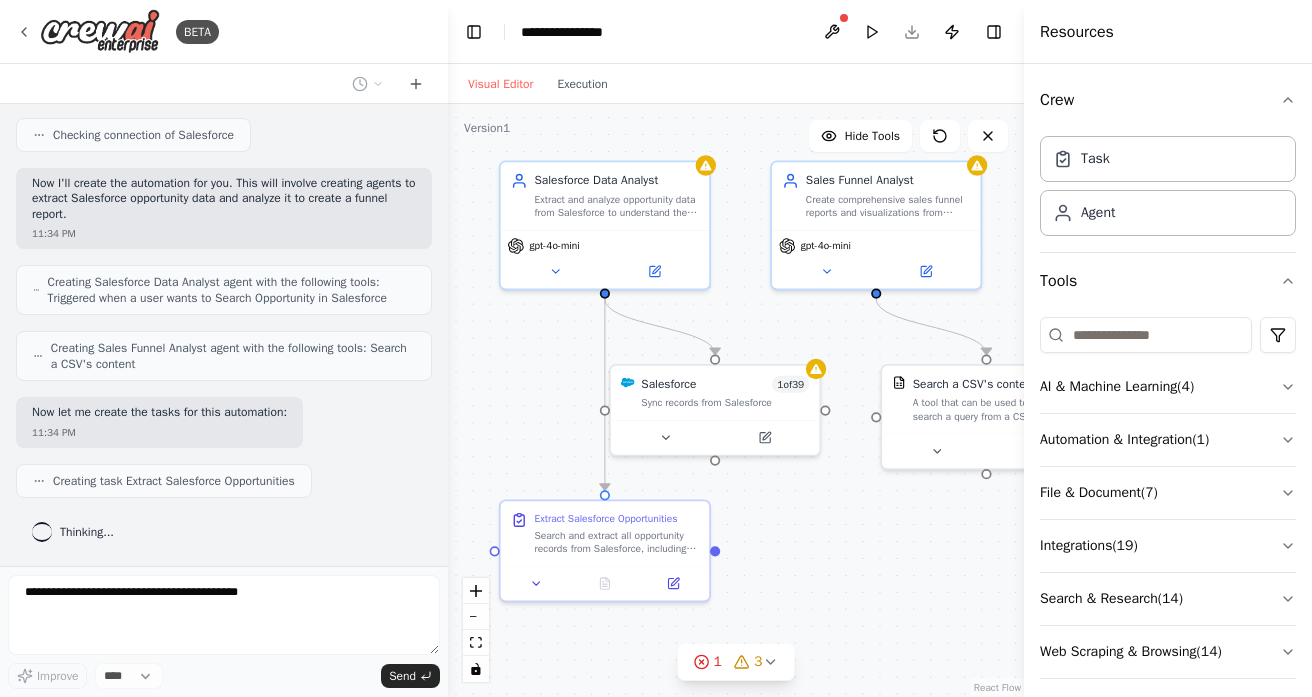 scroll, scrollTop: 867, scrollLeft: 0, axis: vertical 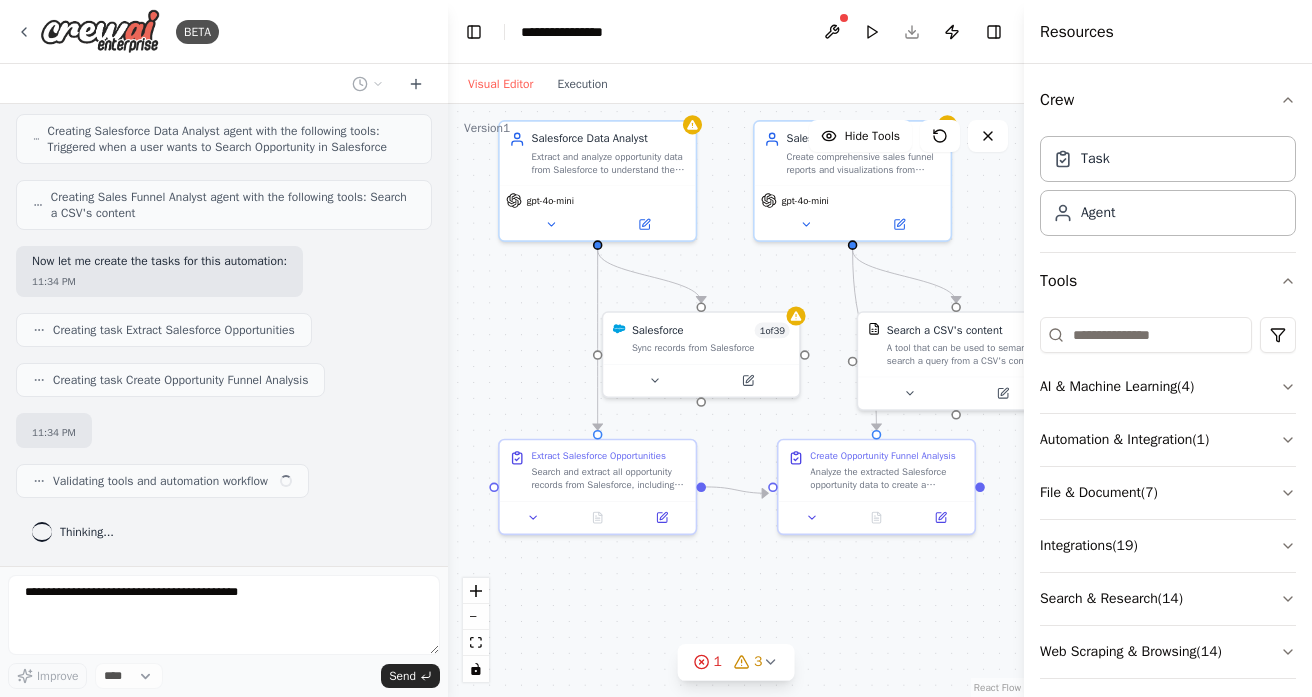 drag, startPoint x: 535, startPoint y: 419, endPoint x: 533, endPoint y: 365, distance: 54.037025 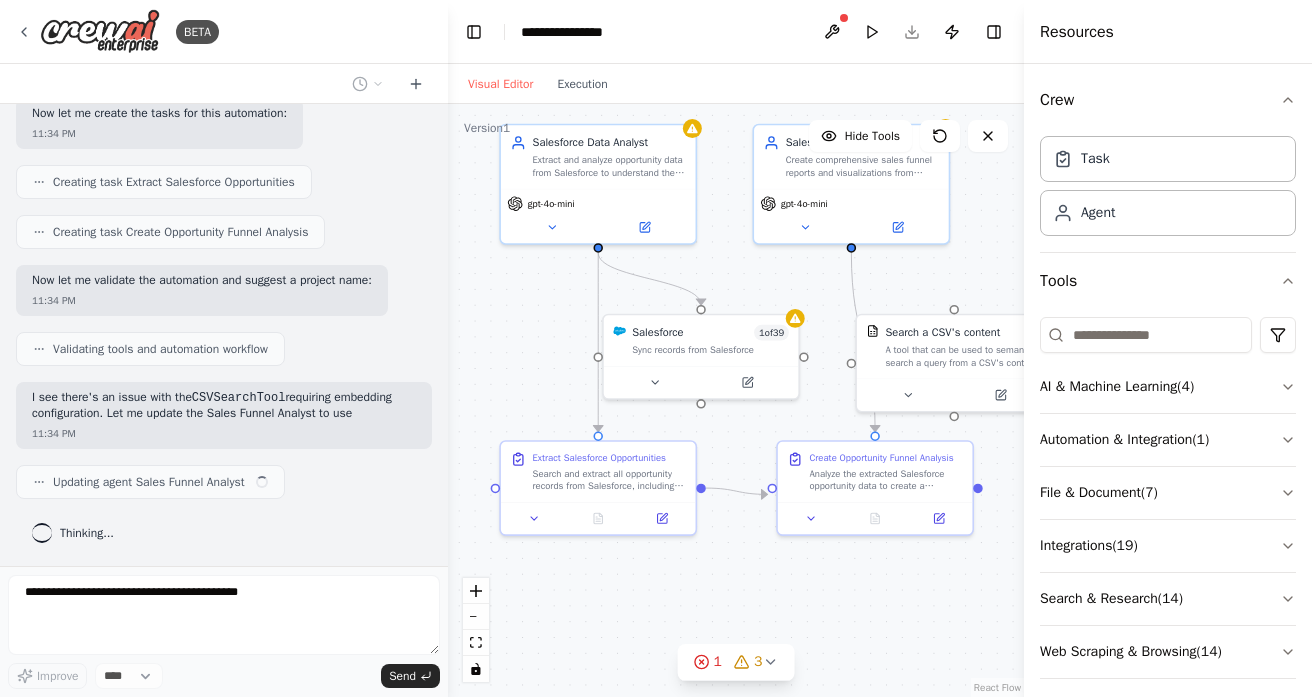 scroll, scrollTop: 1132, scrollLeft: 0, axis: vertical 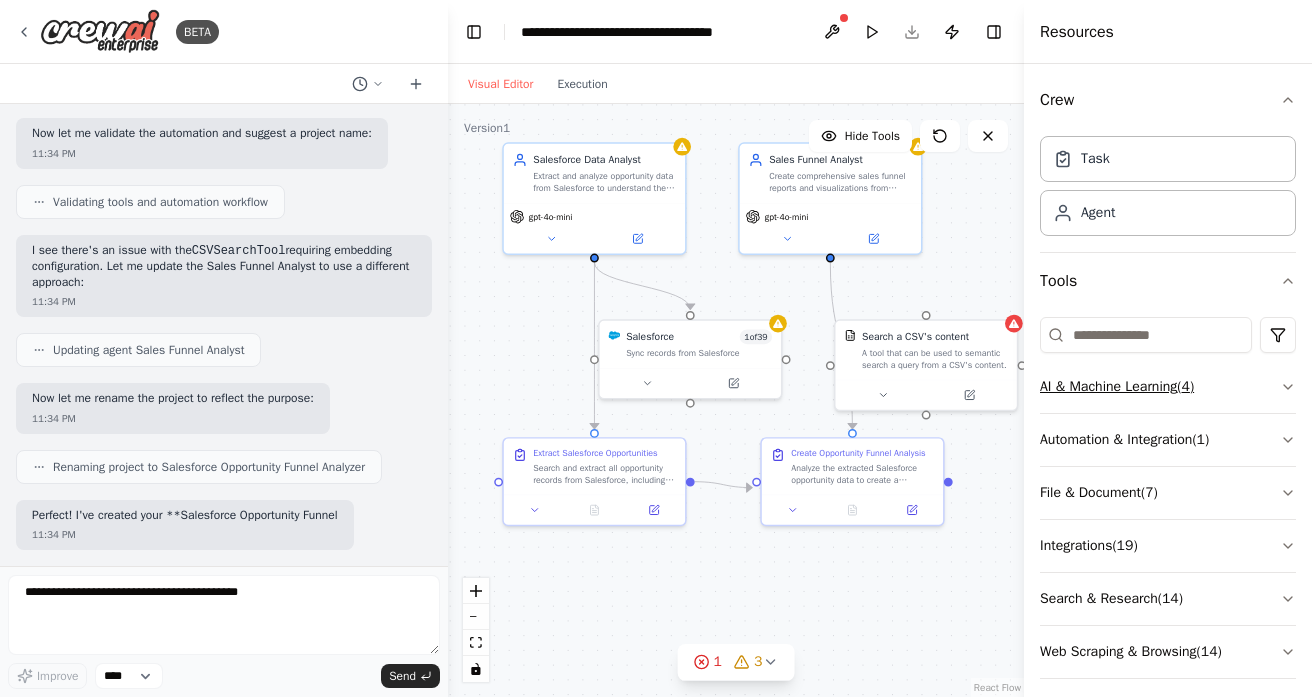 click 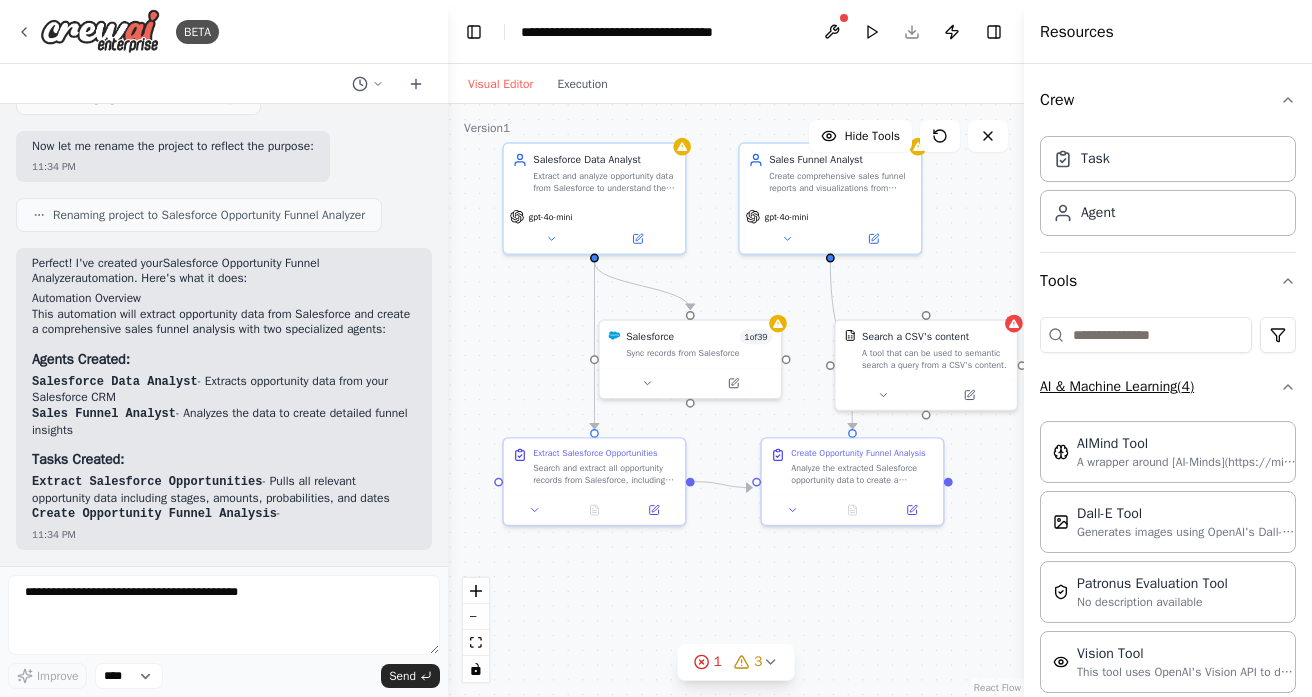 click 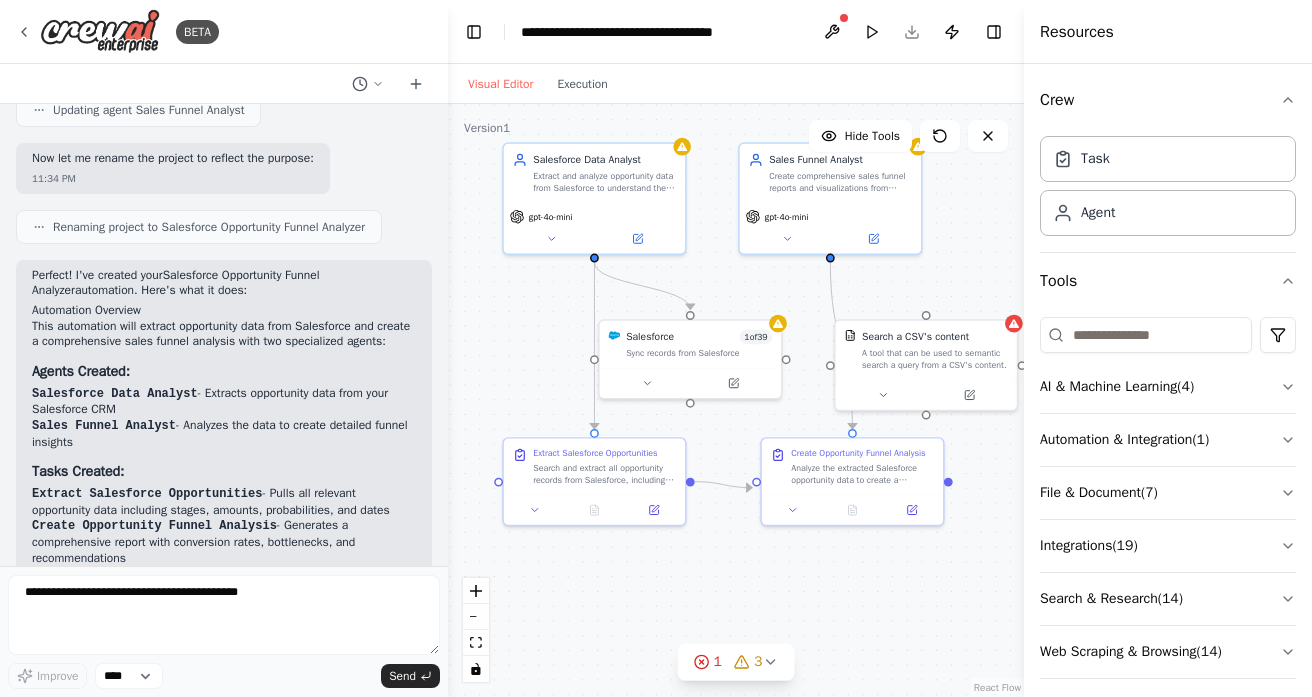 scroll, scrollTop: 1497, scrollLeft: 0, axis: vertical 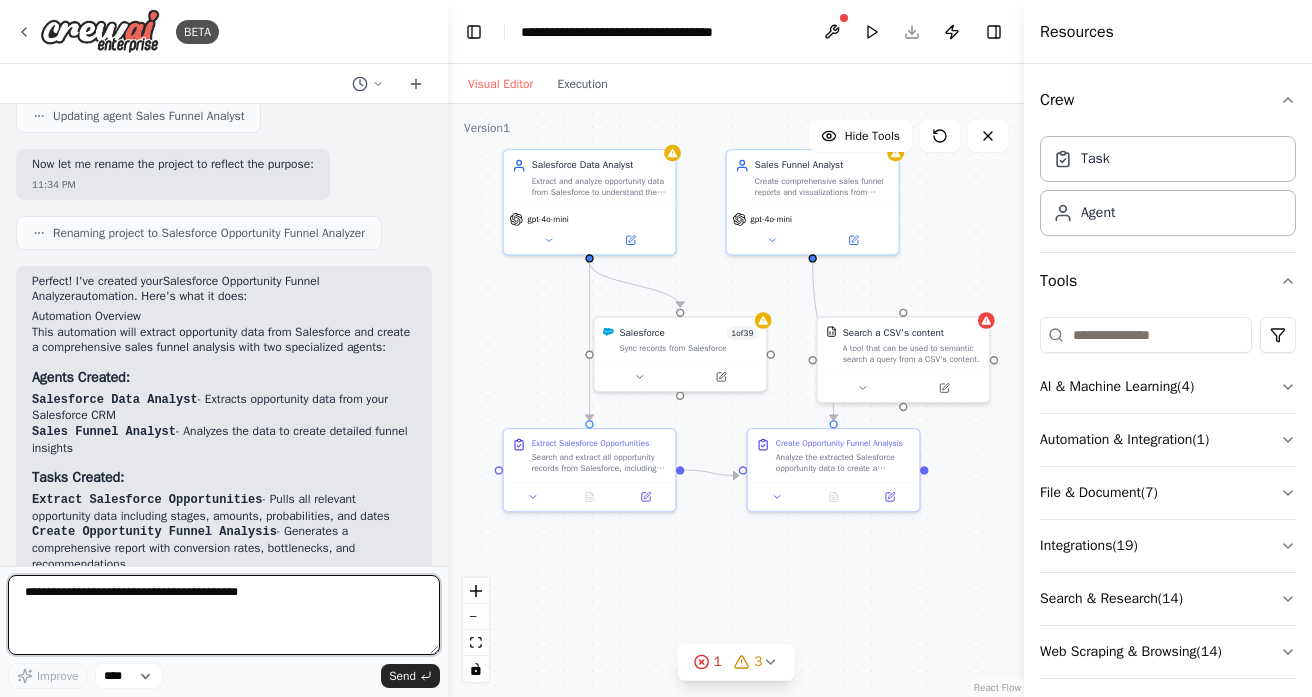 click at bounding box center (224, 615) 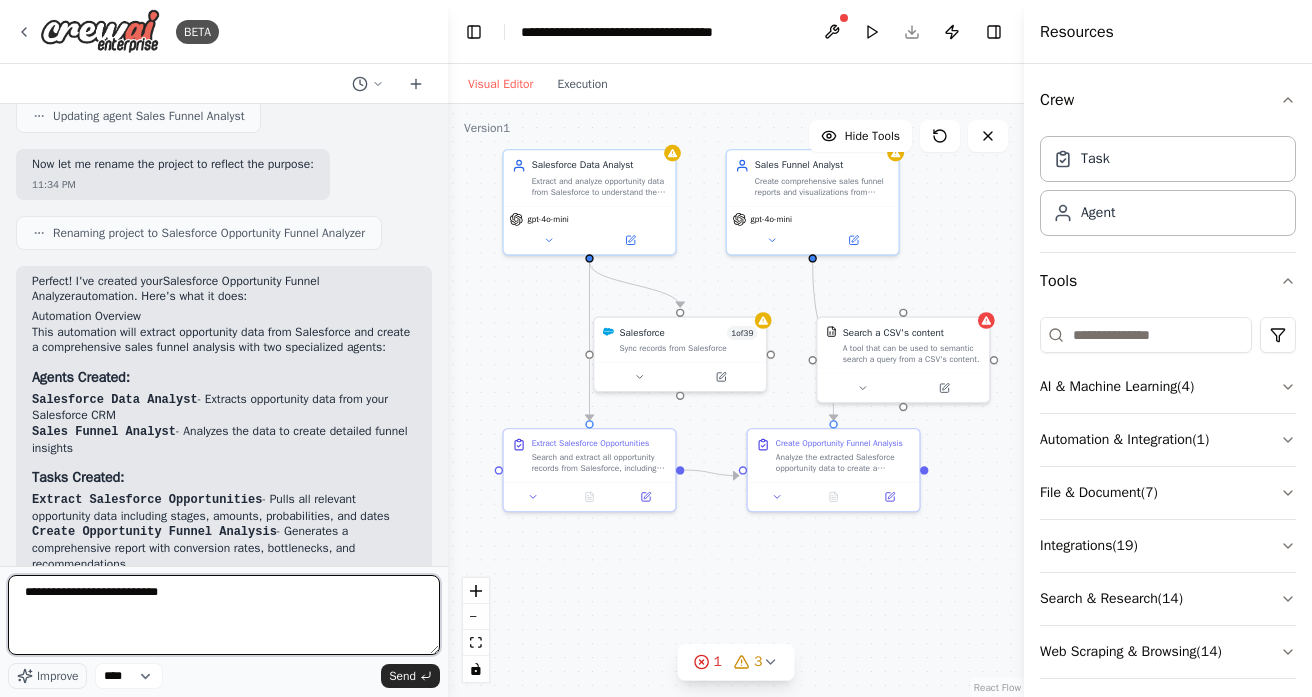click on "**********" at bounding box center [224, 615] 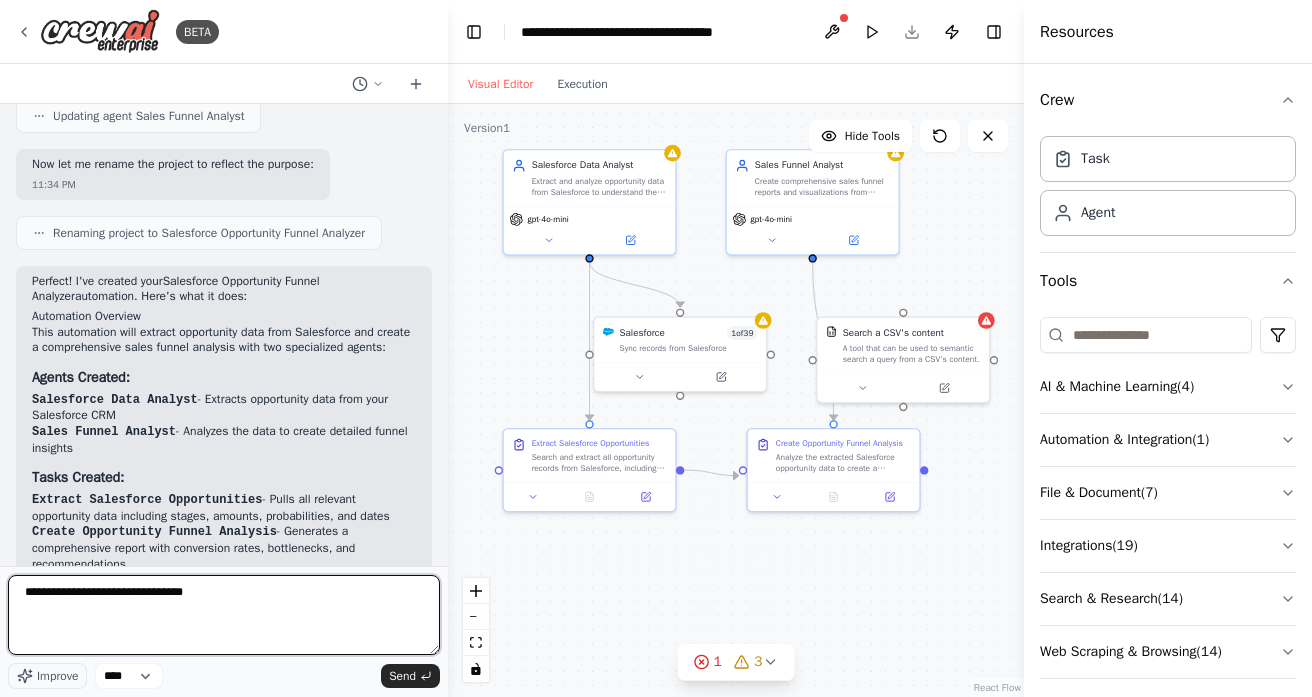 type on "**********" 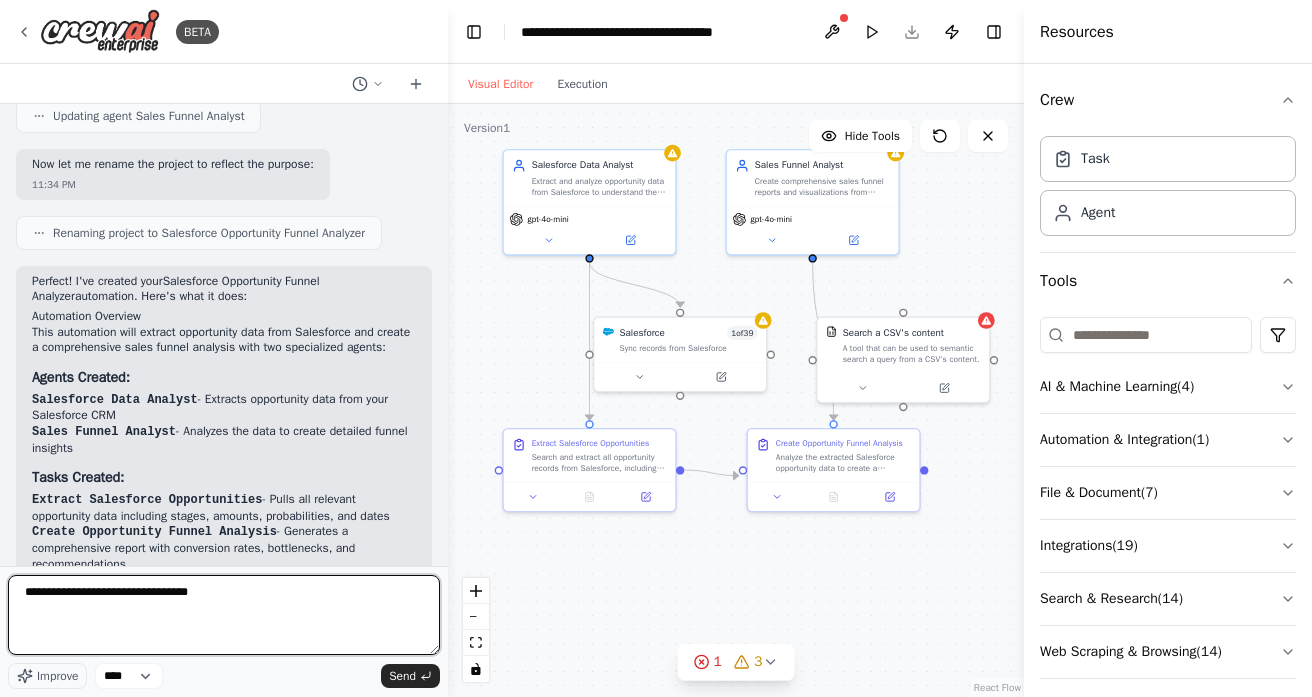 type 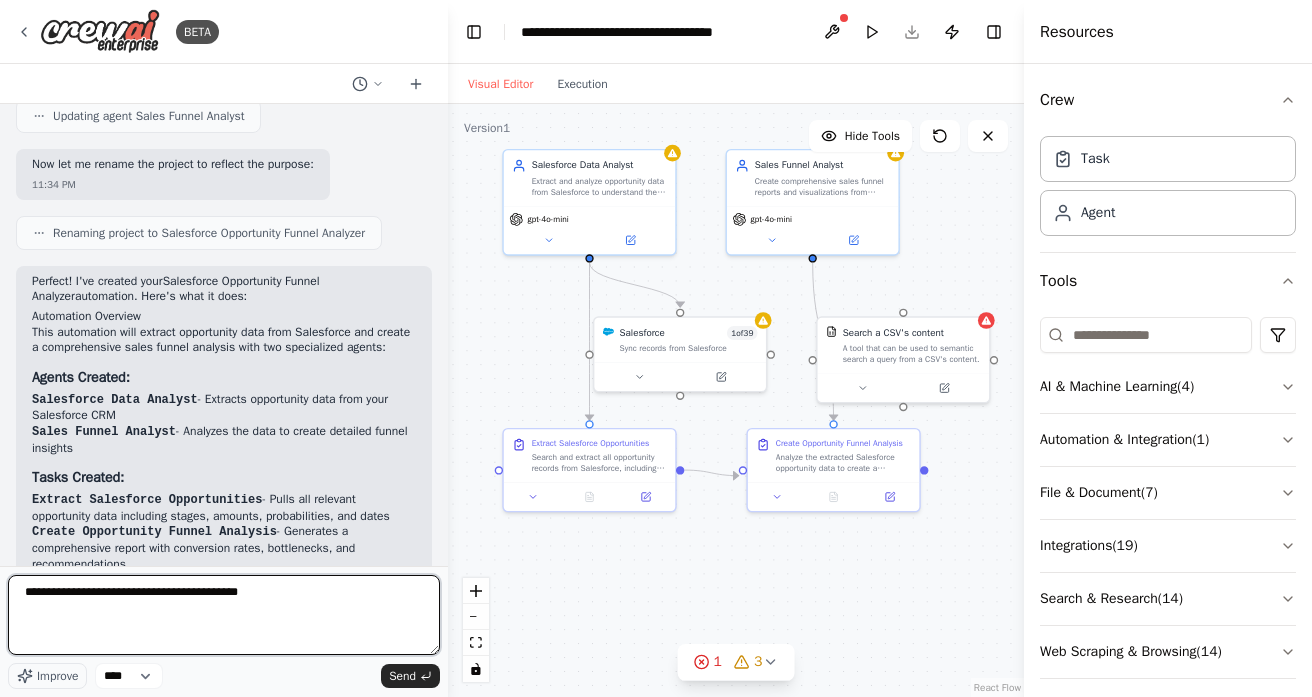 scroll, scrollTop: 2030, scrollLeft: 0, axis: vertical 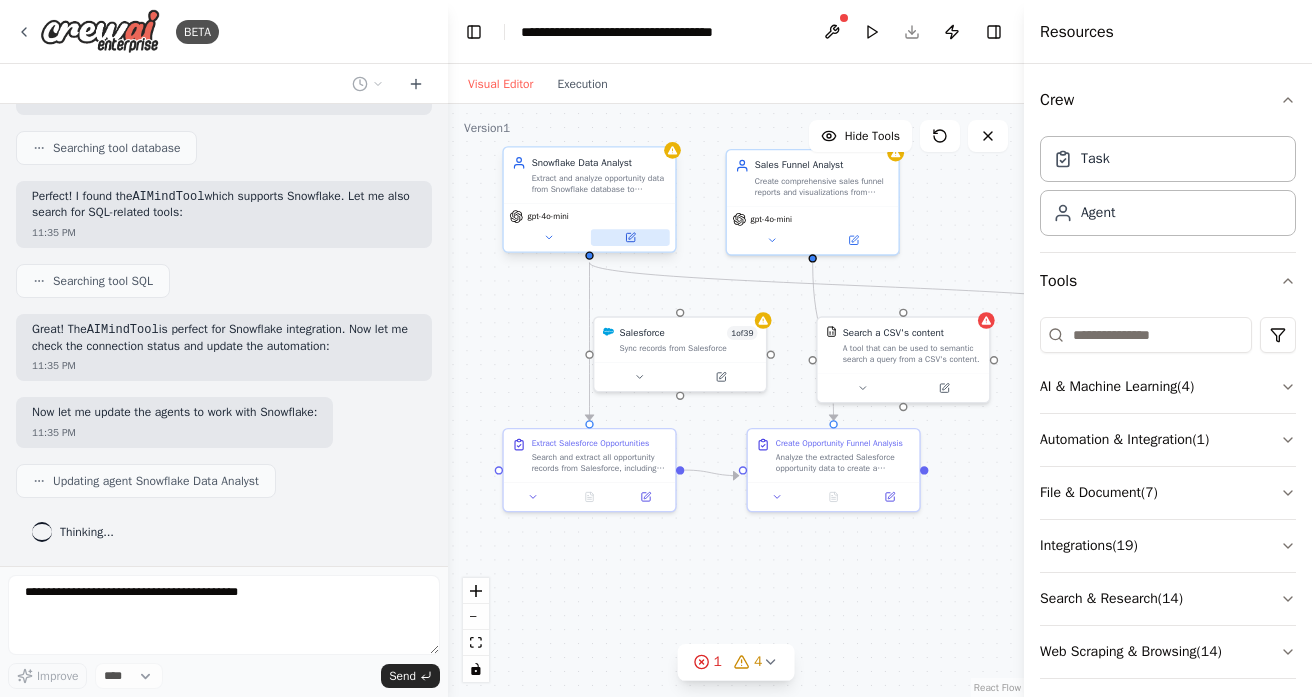 click 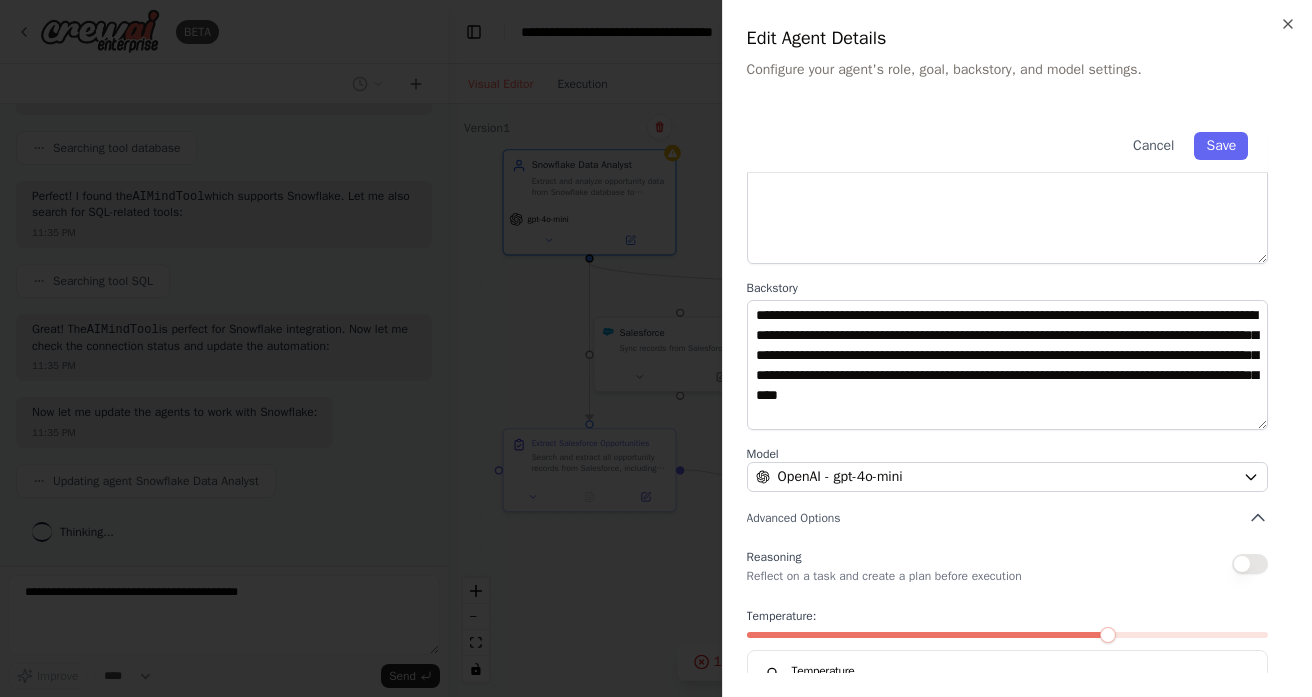 scroll, scrollTop: 209, scrollLeft: 0, axis: vertical 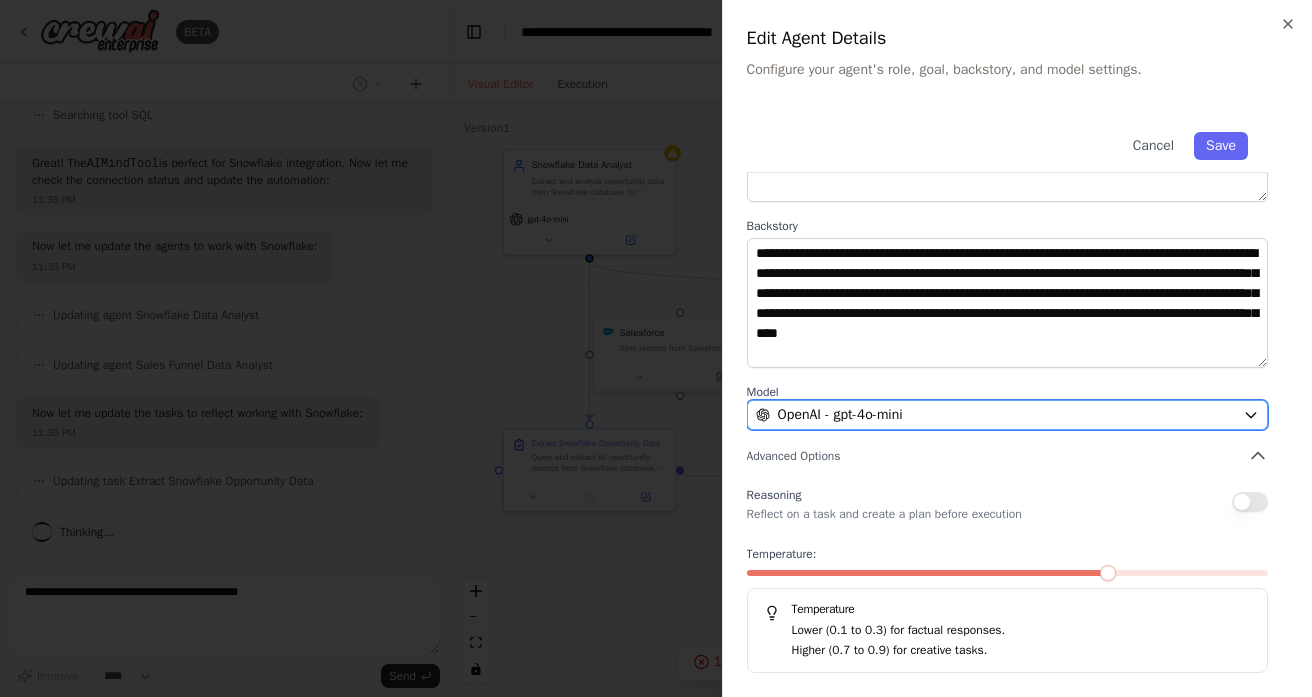 click on "OpenAI - gpt-4o-mini" at bounding box center [995, 415] 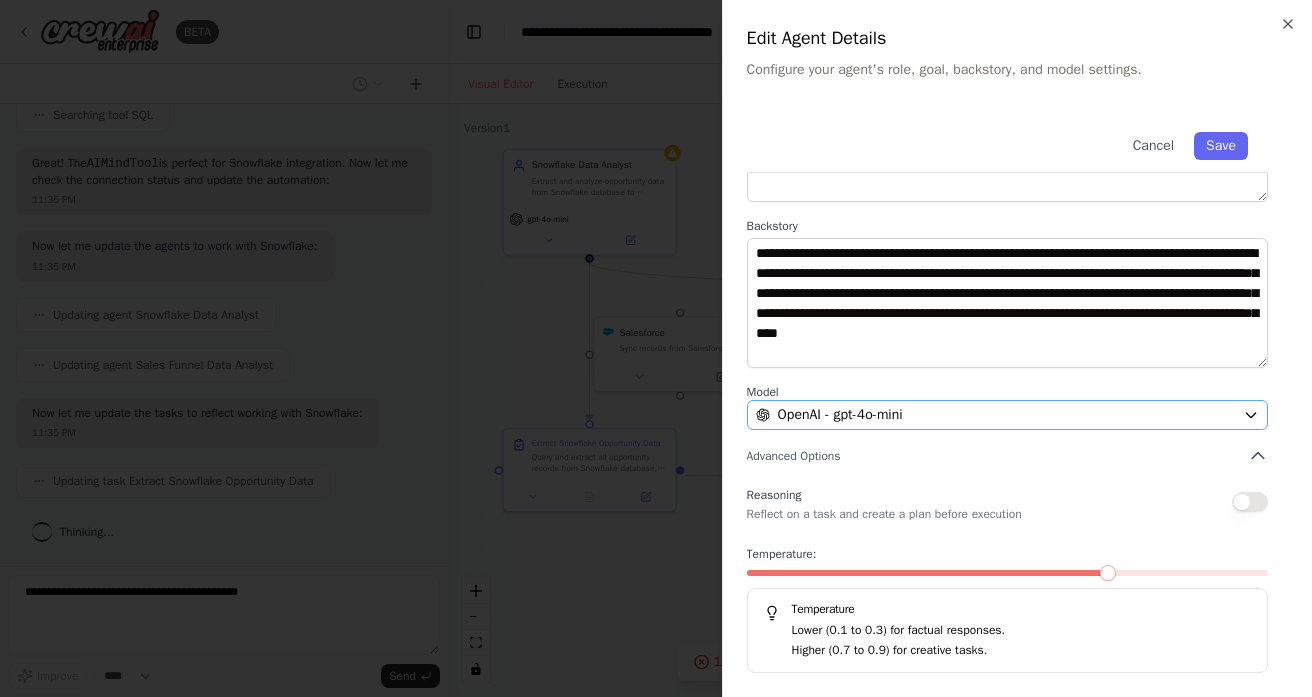 scroll, scrollTop: 0, scrollLeft: 0, axis: both 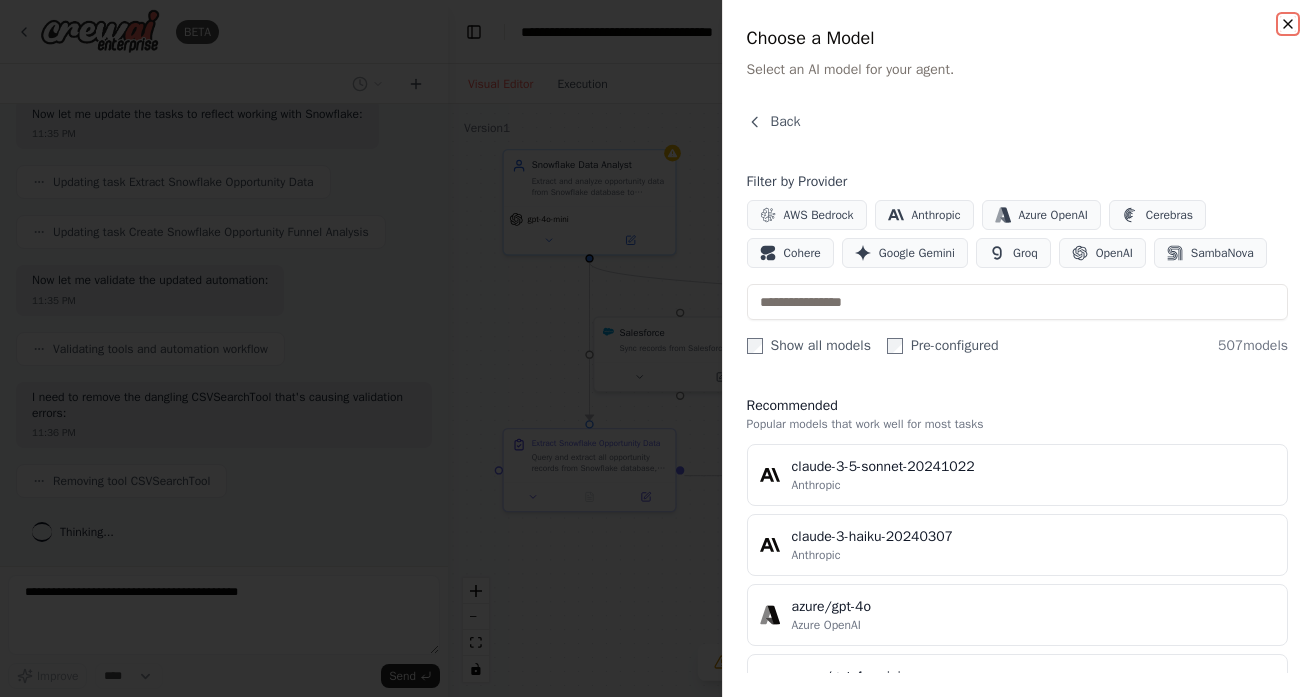 click 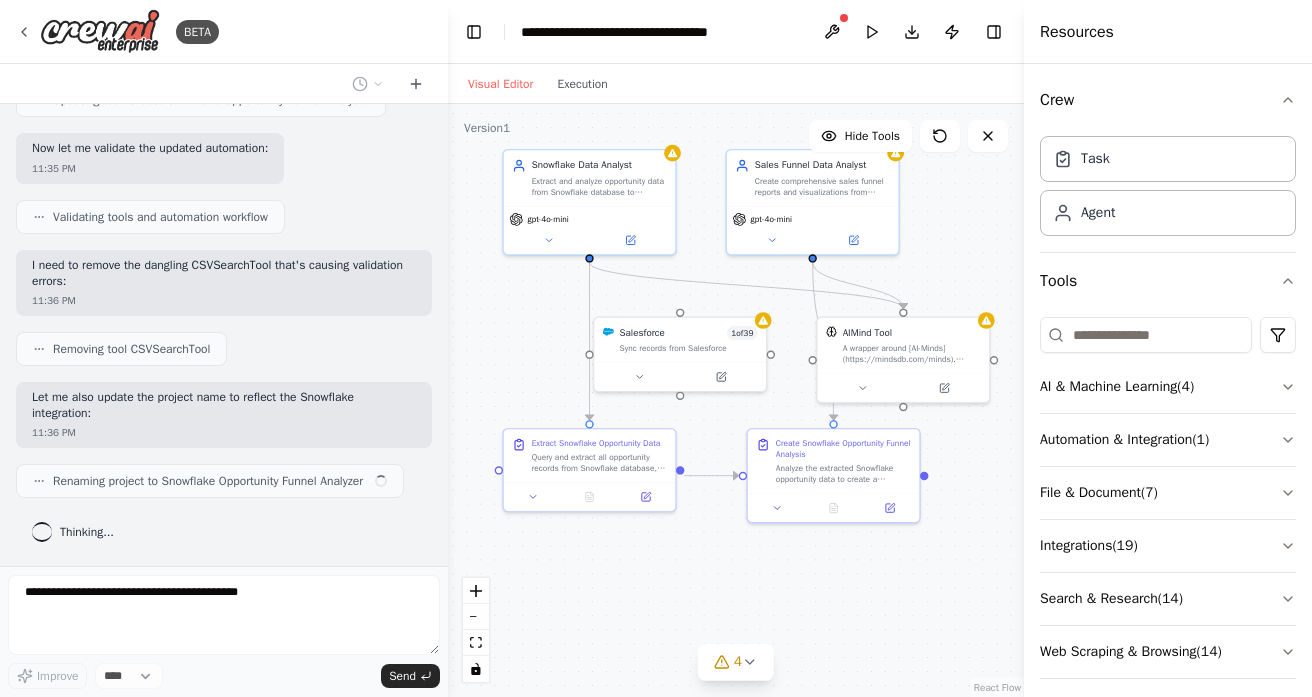 scroll, scrollTop: 3260, scrollLeft: 0, axis: vertical 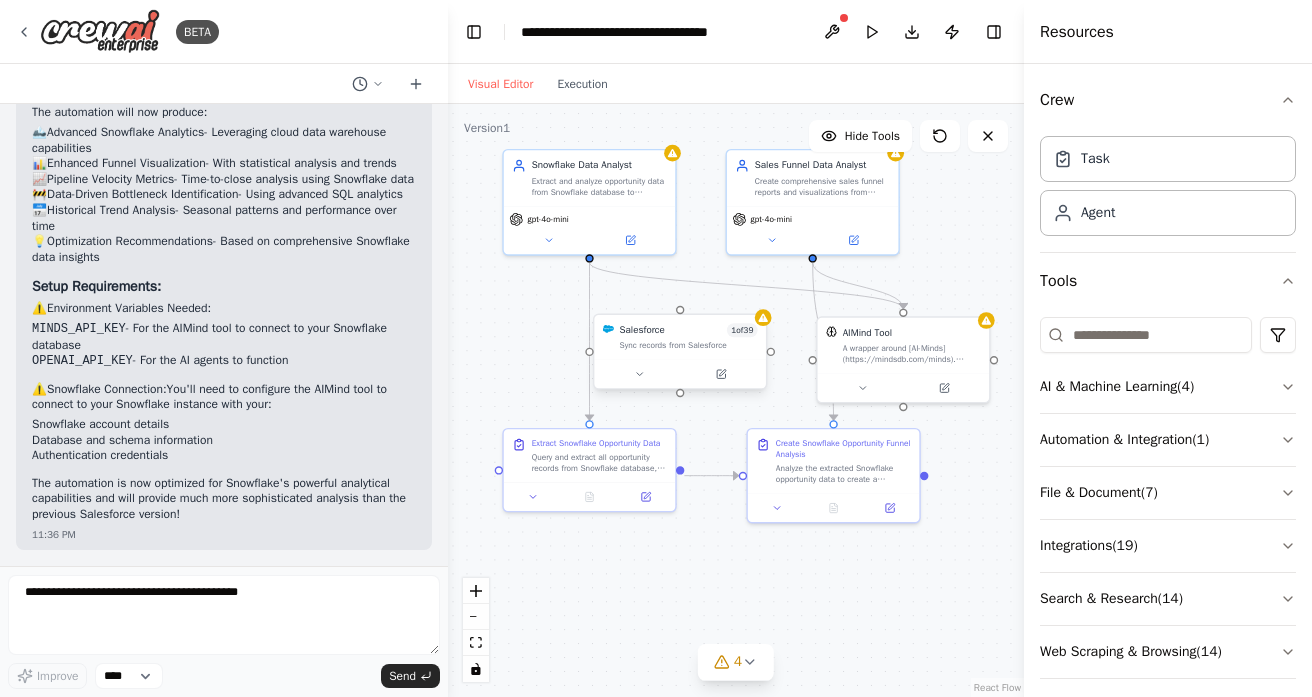 click on "Sync records from Salesforce" at bounding box center (689, 345) 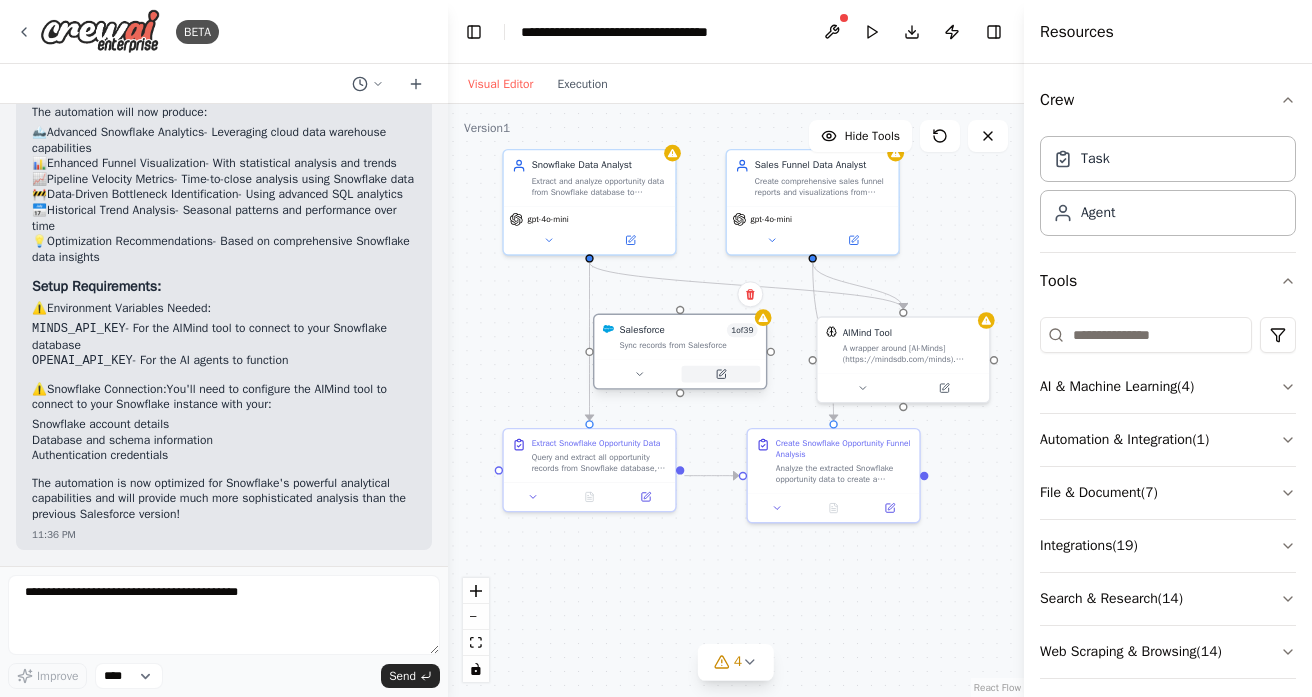 click 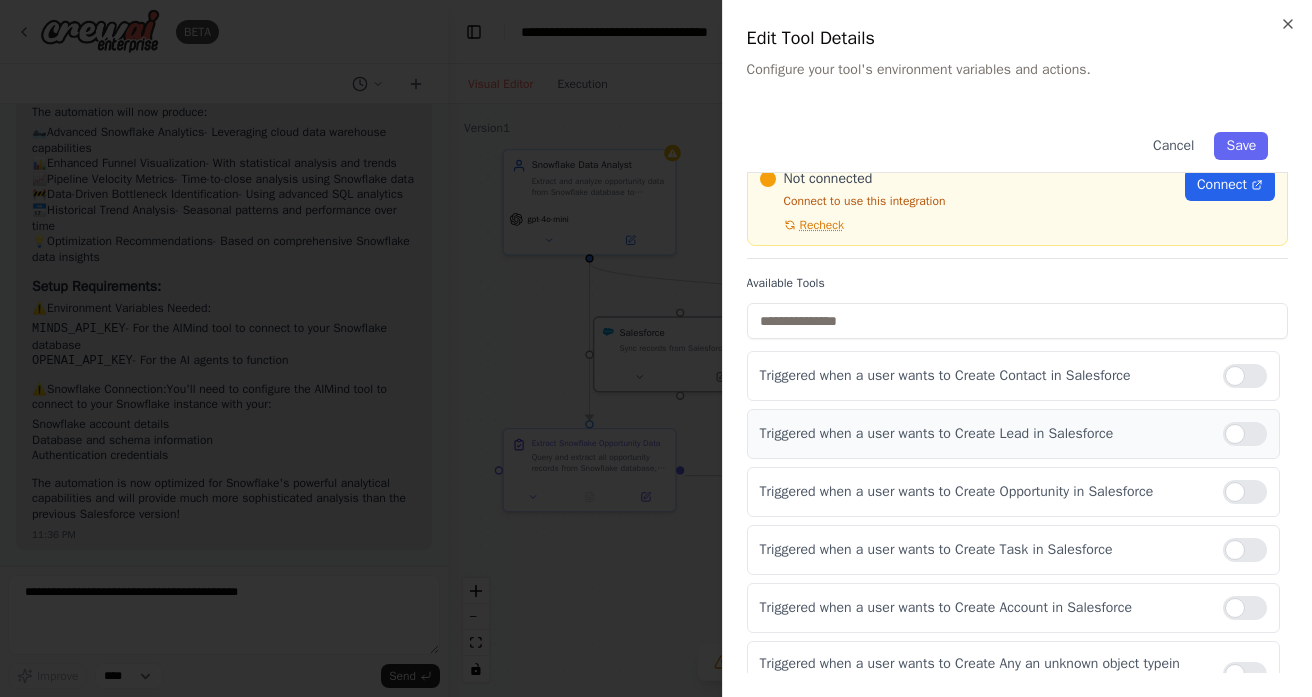 scroll, scrollTop: 0, scrollLeft: 0, axis: both 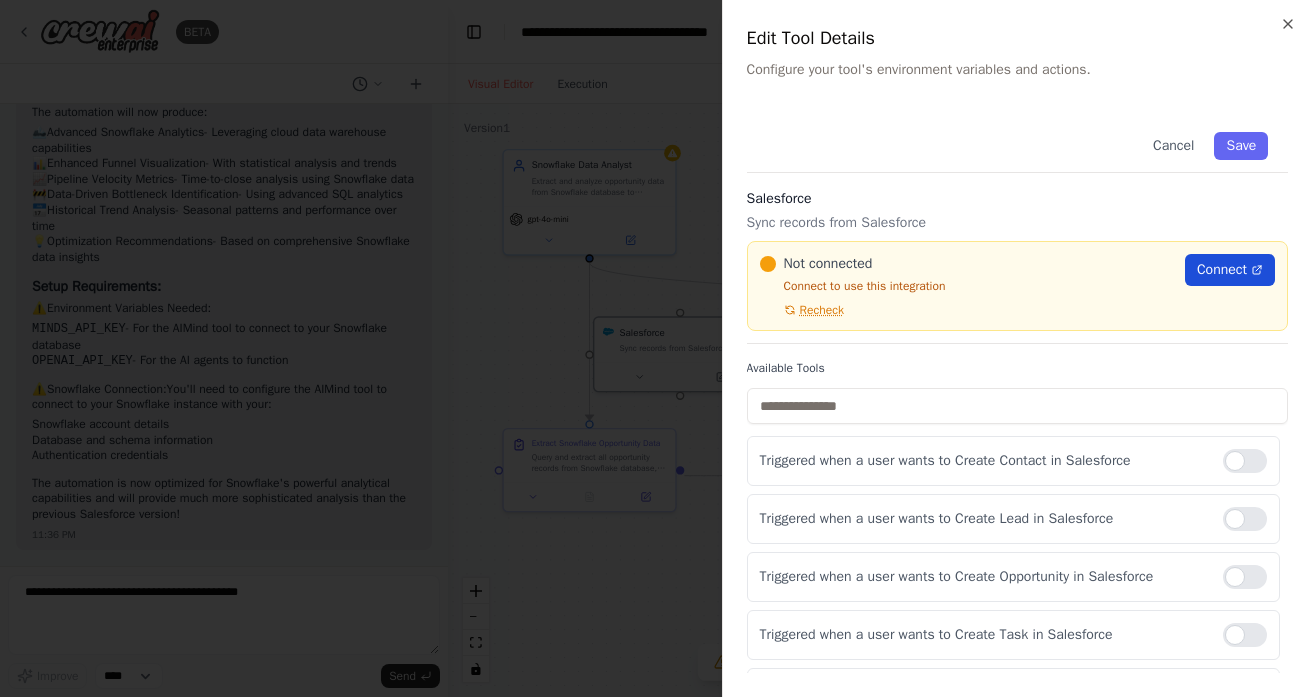 click on "Connect" at bounding box center (1222, 270) 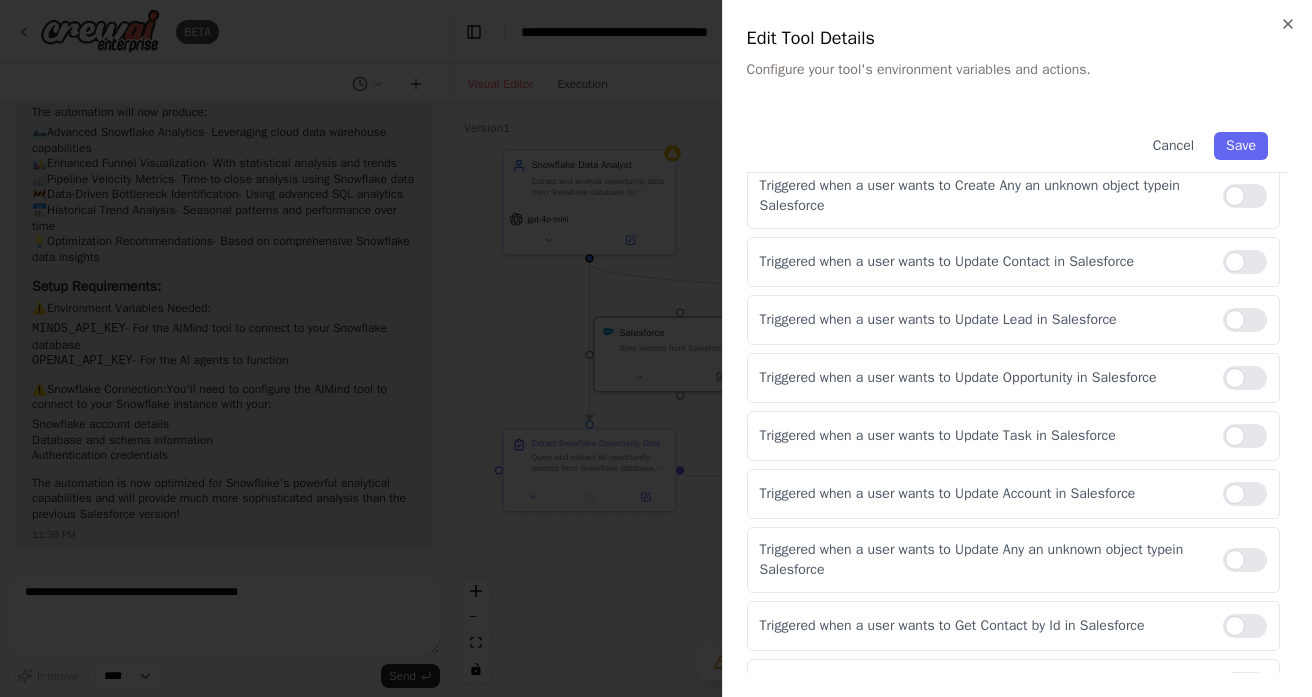 scroll, scrollTop: 0, scrollLeft: 0, axis: both 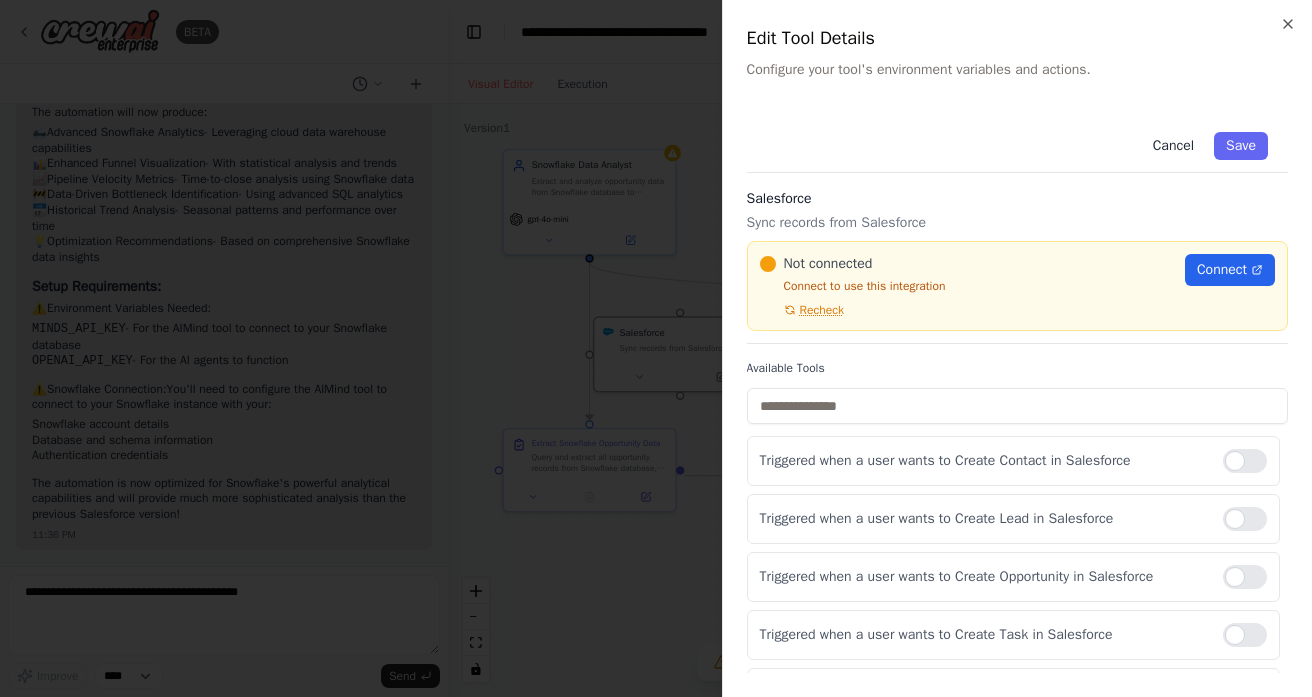 click on "Cancel" at bounding box center [1173, 146] 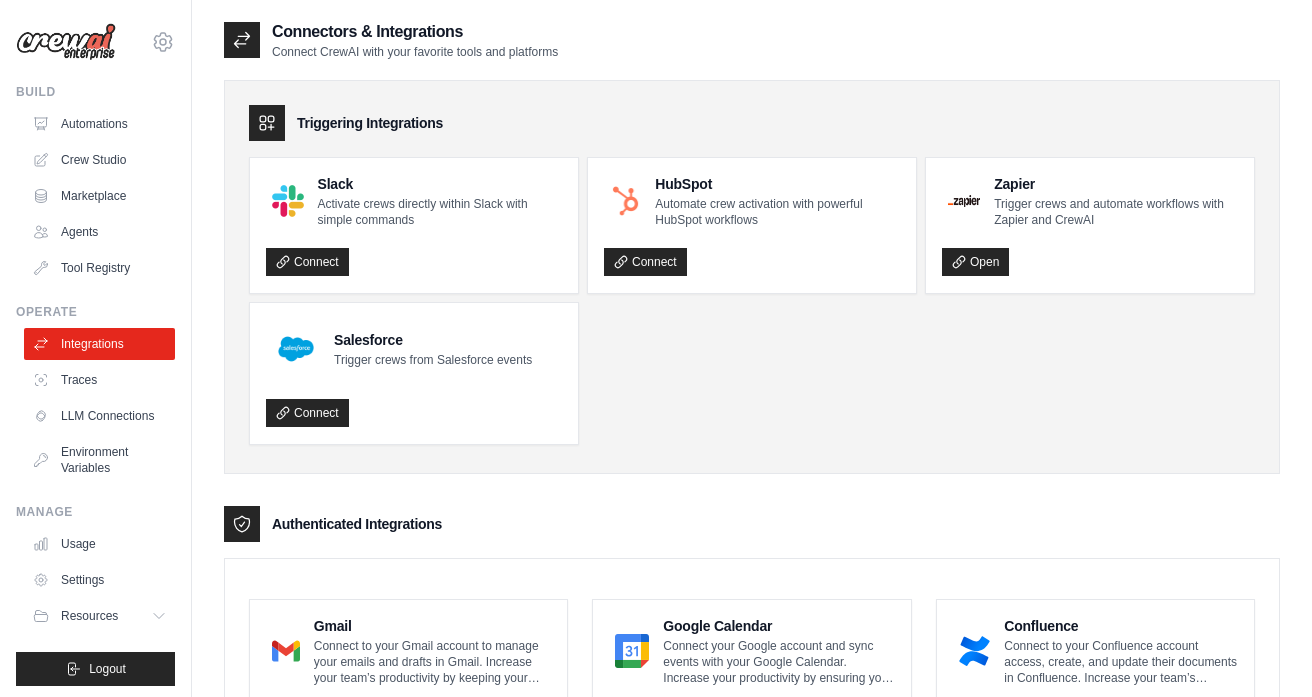 scroll, scrollTop: 0, scrollLeft: 0, axis: both 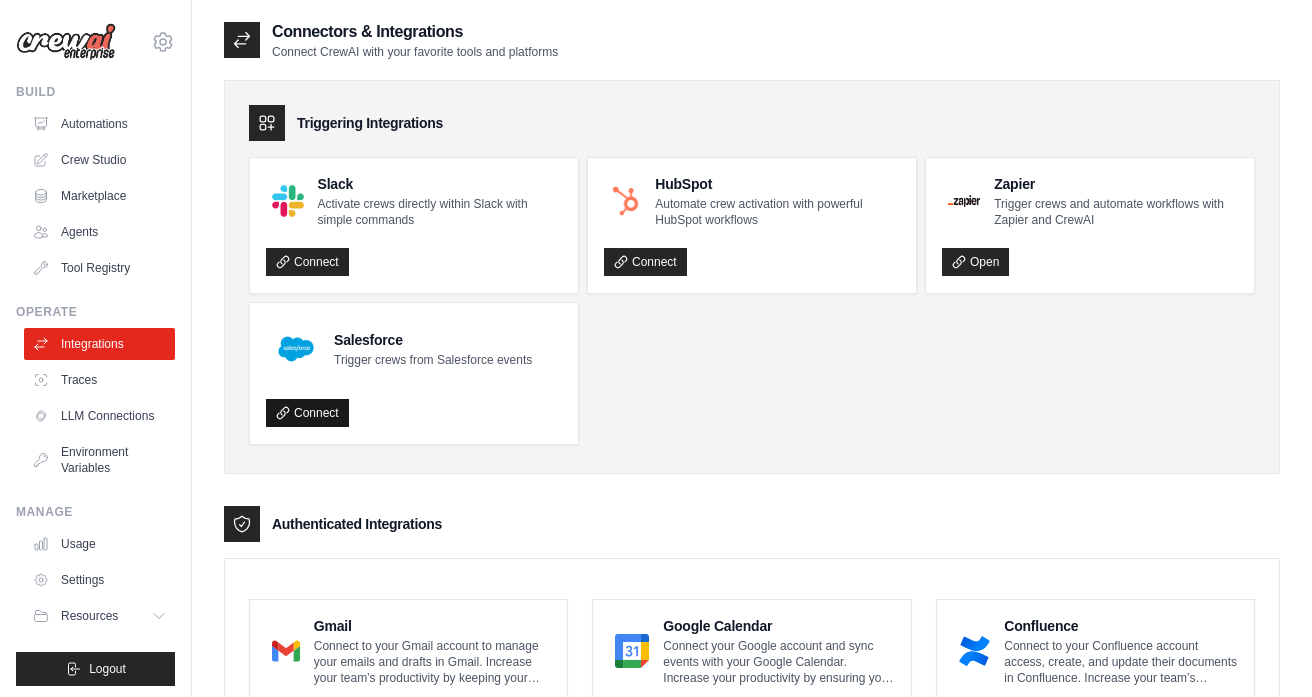 click on "Connect" at bounding box center (307, 413) 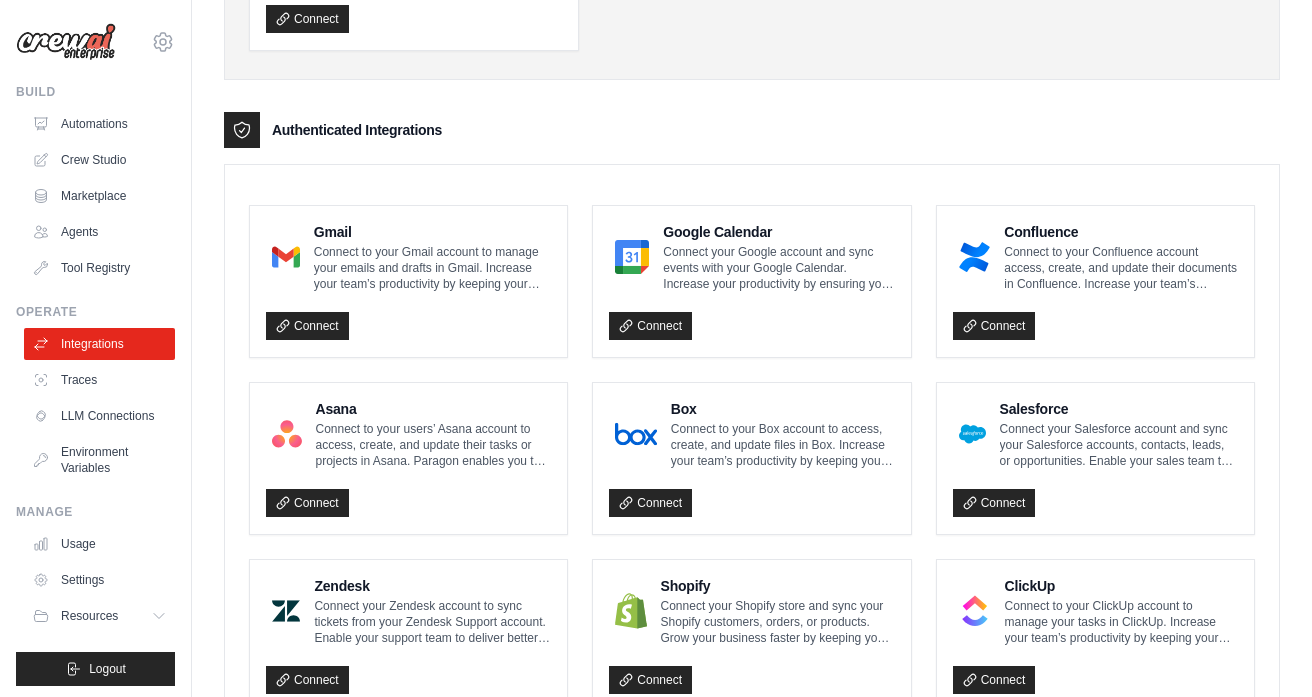 scroll, scrollTop: 401, scrollLeft: 0, axis: vertical 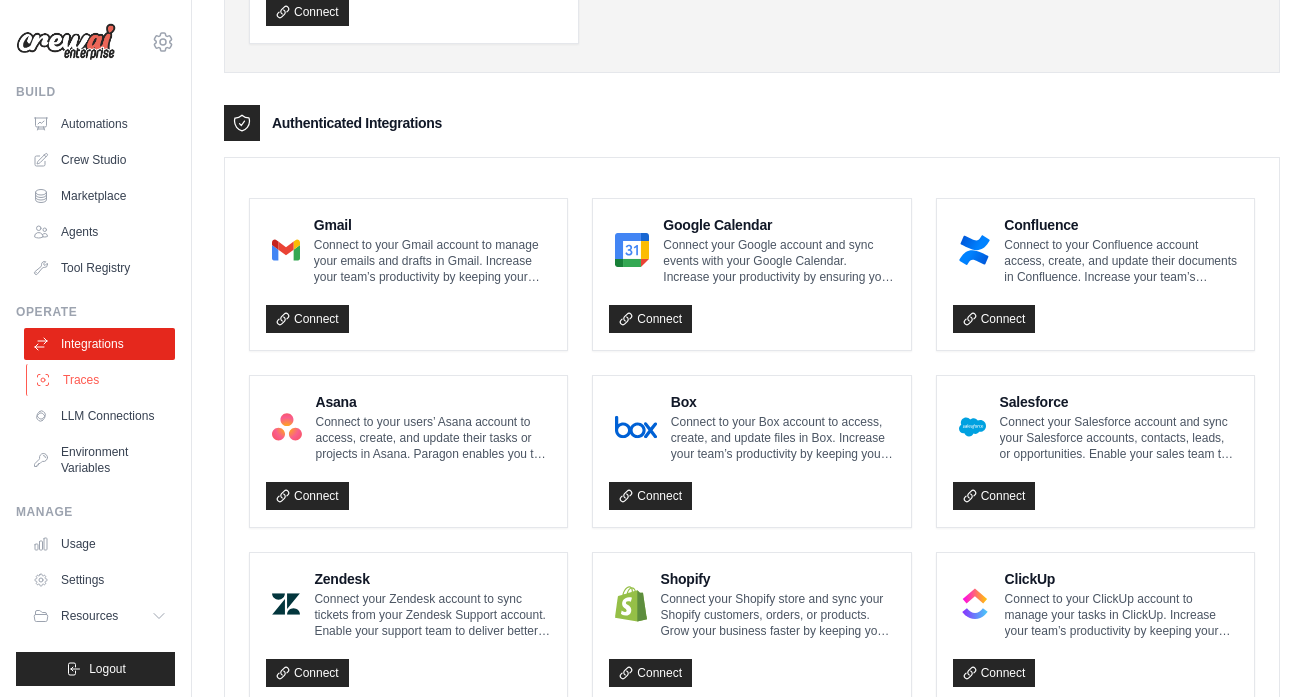 click on "Traces" at bounding box center (101, 380) 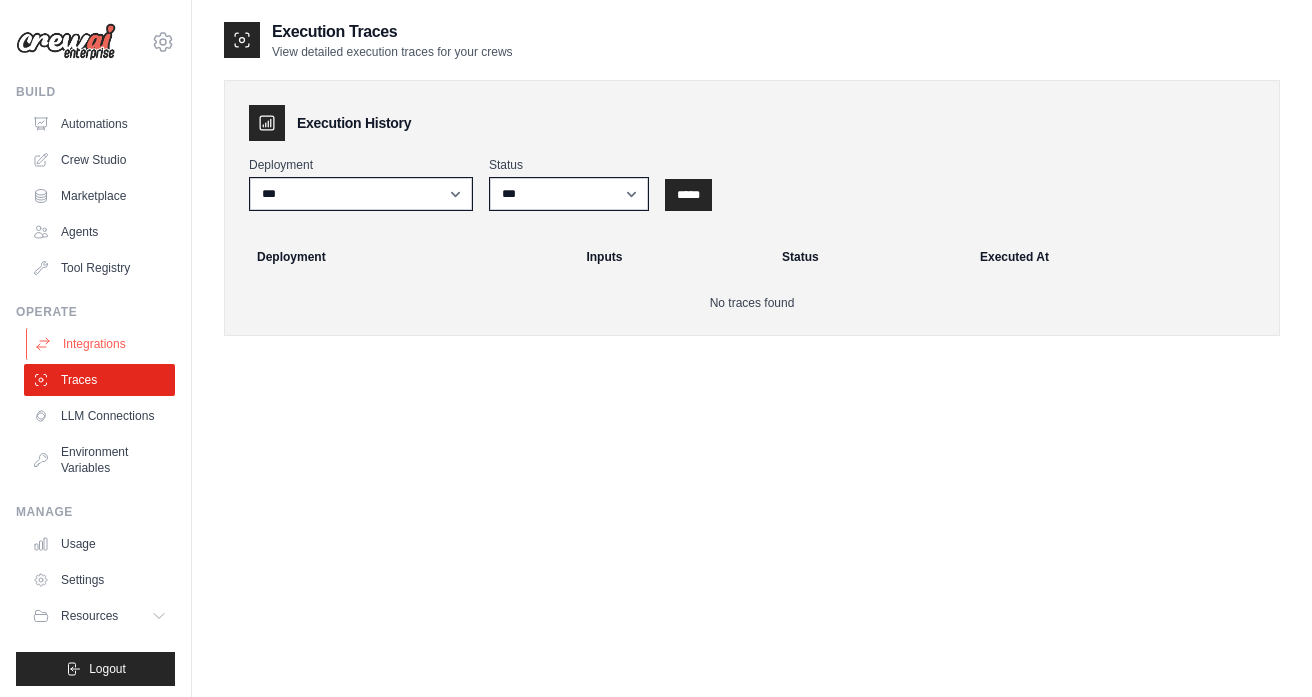 click on "Integrations" at bounding box center [101, 344] 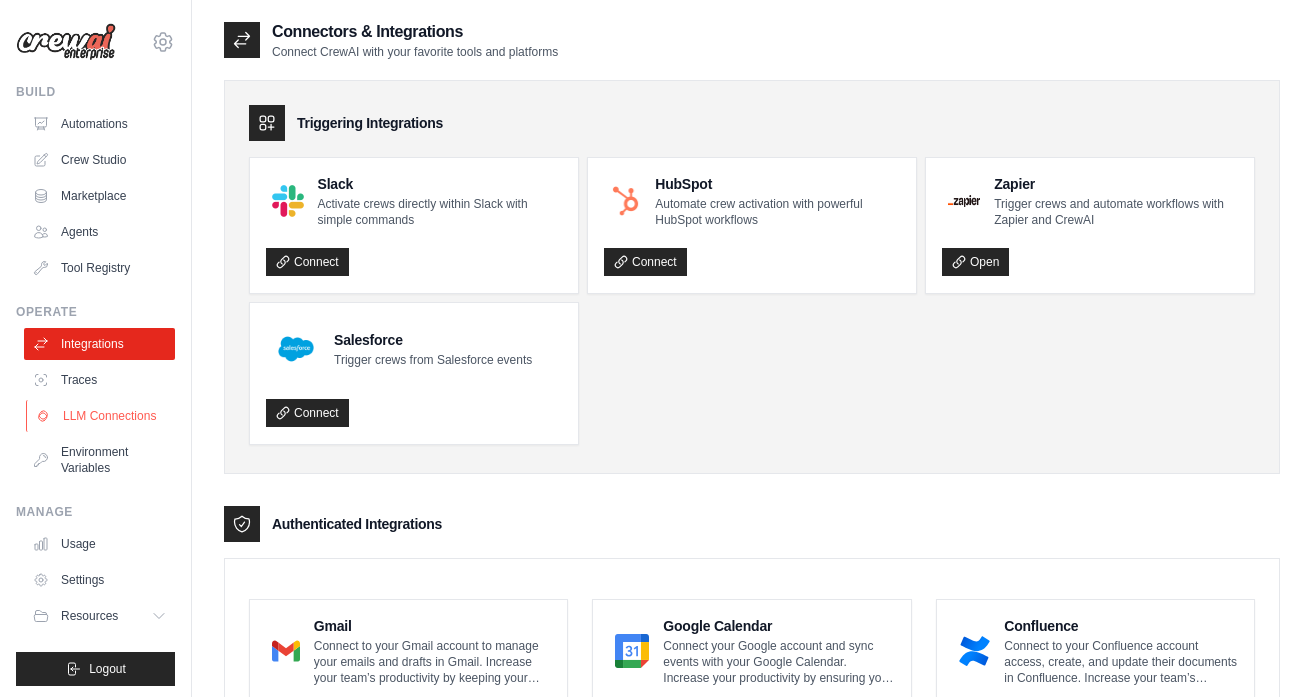 click on "LLM Connections" at bounding box center (101, 416) 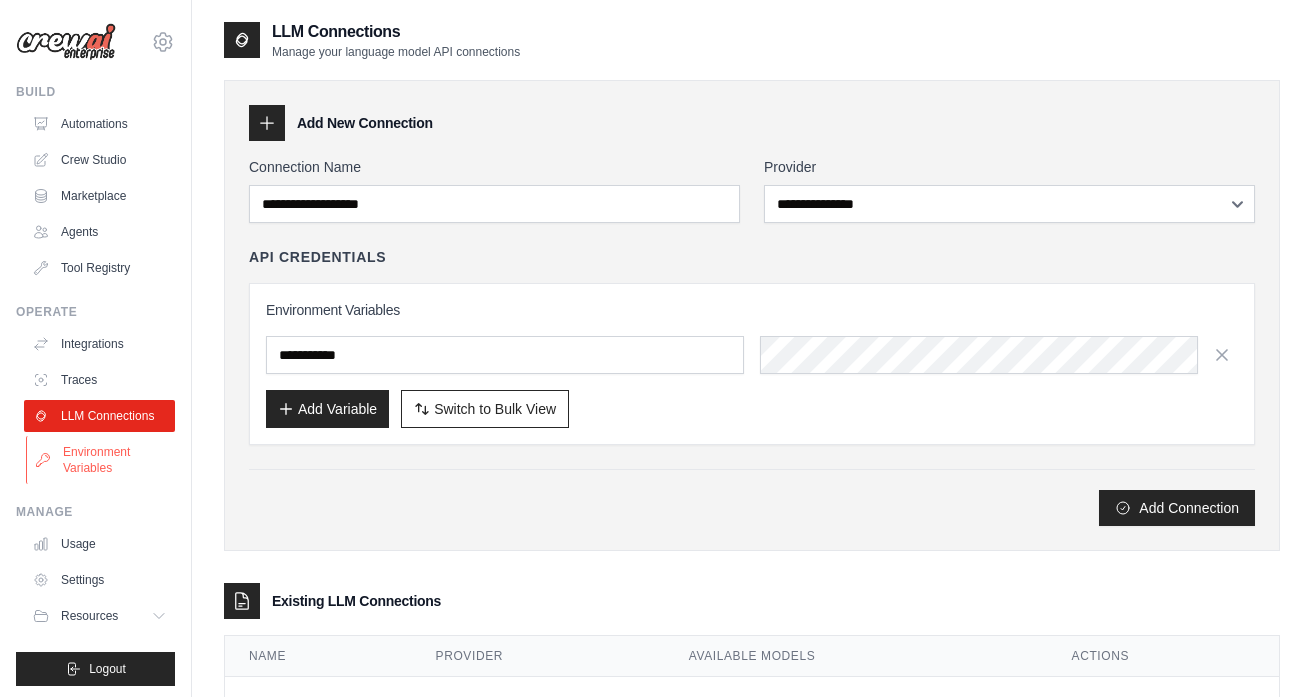 click on "Environment Variables" at bounding box center [101, 460] 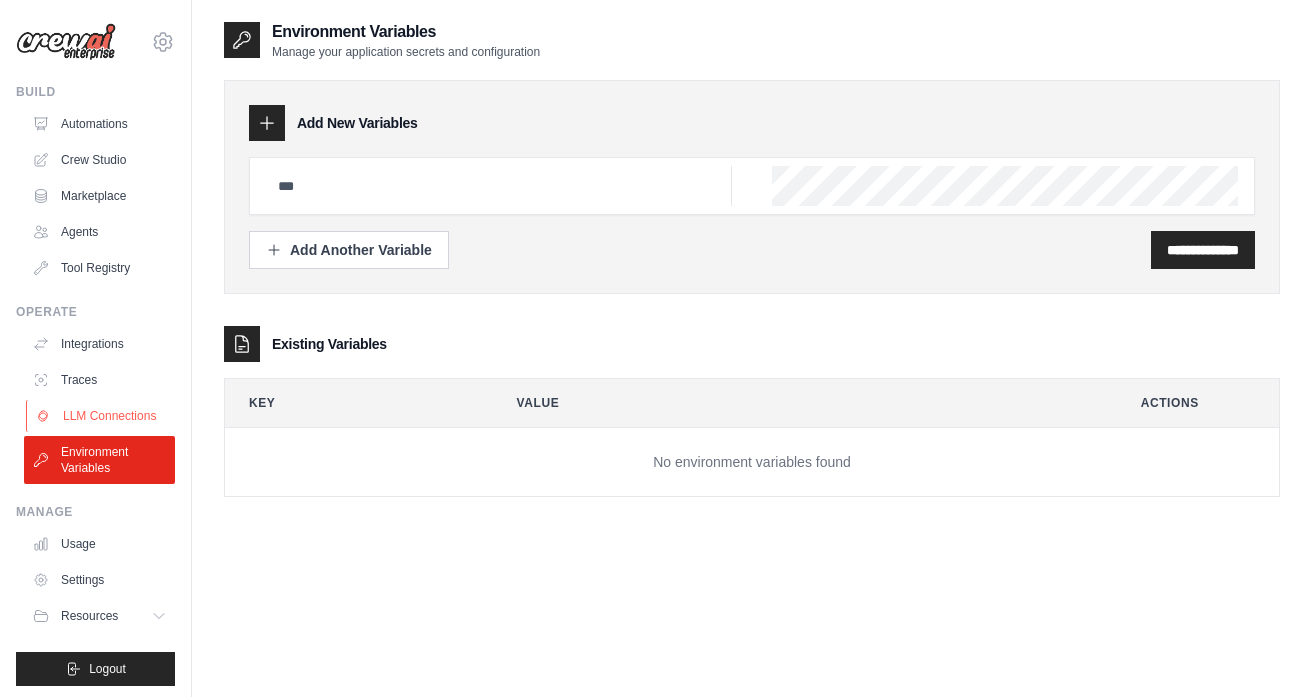 click on "LLM Connections" at bounding box center (101, 416) 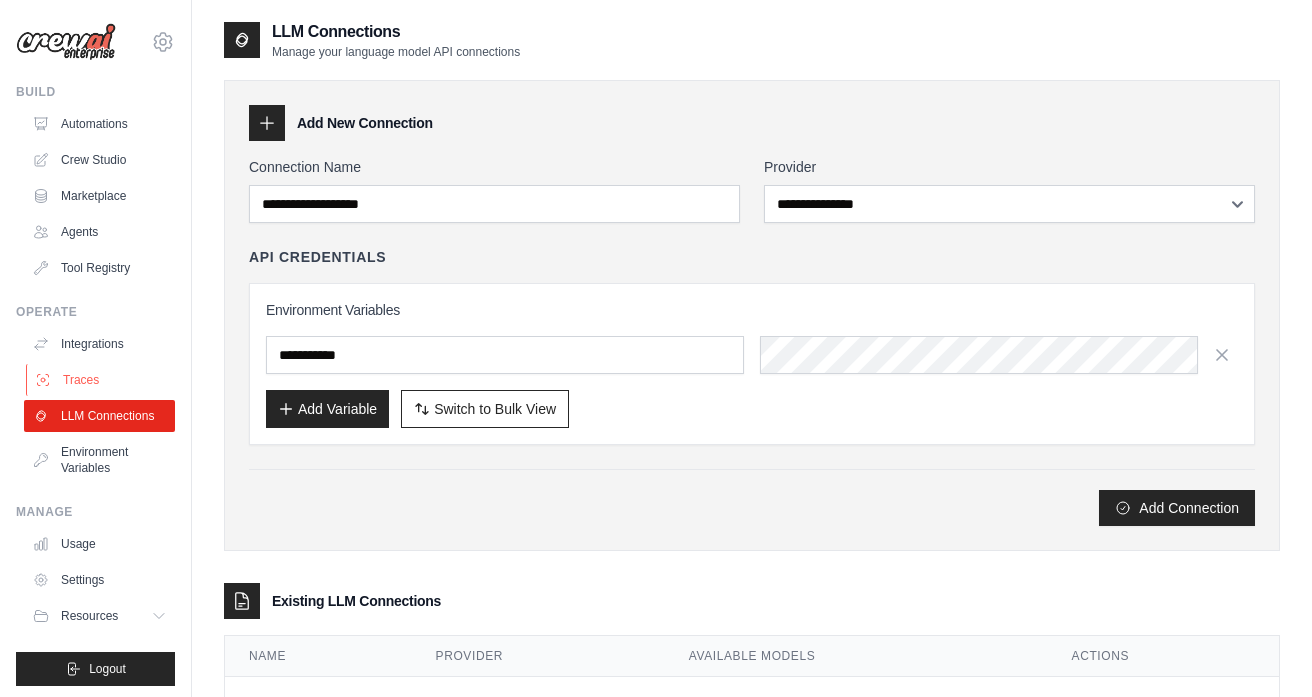 click on "Traces" at bounding box center [101, 380] 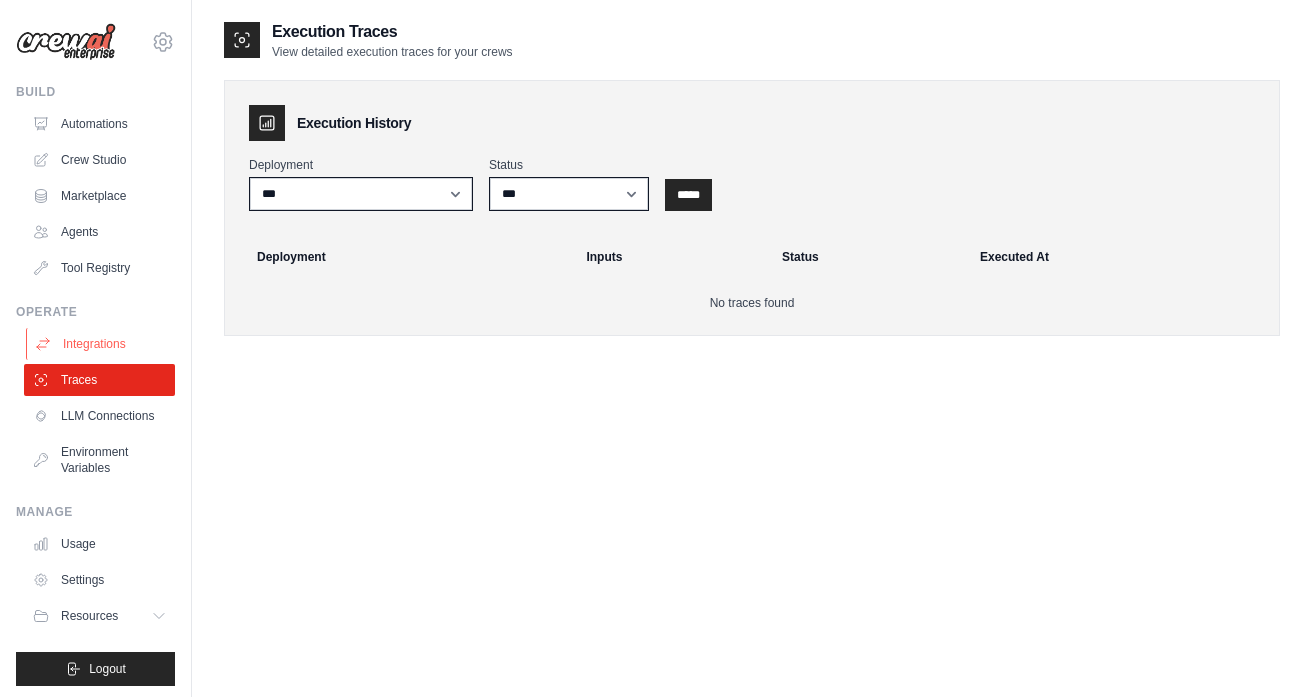 click on "Integrations" at bounding box center [101, 344] 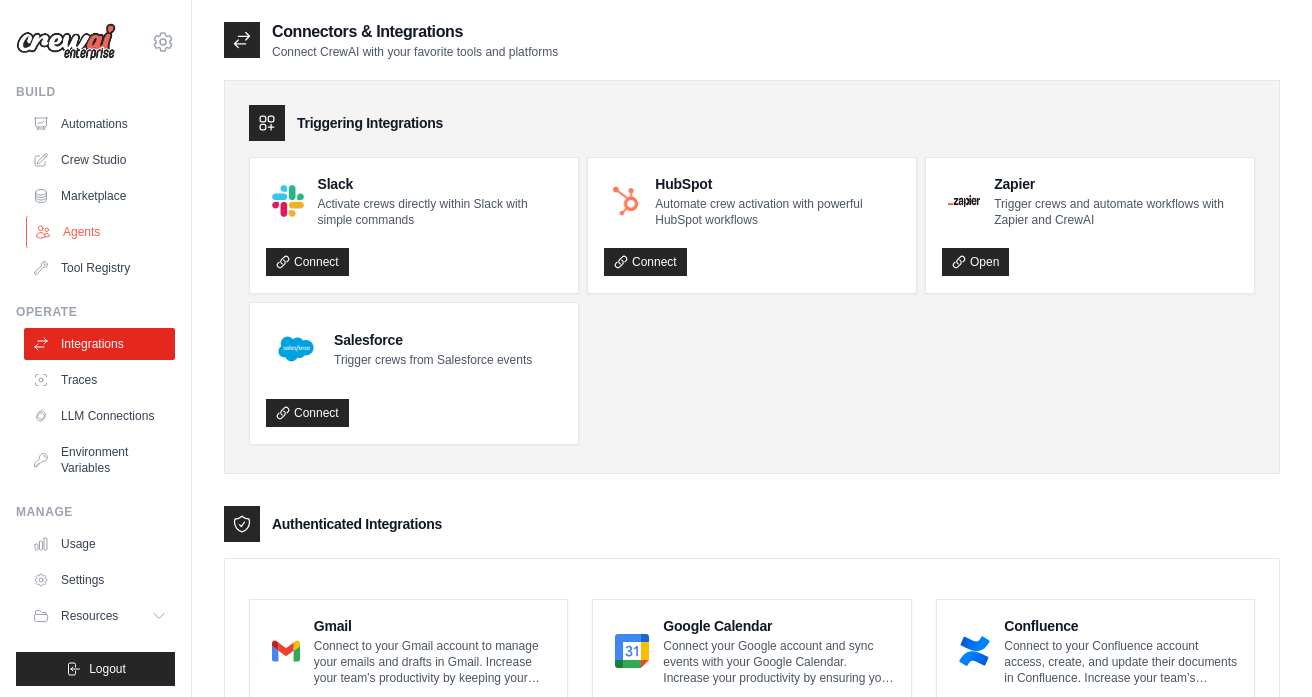 click on "Agents" at bounding box center (101, 232) 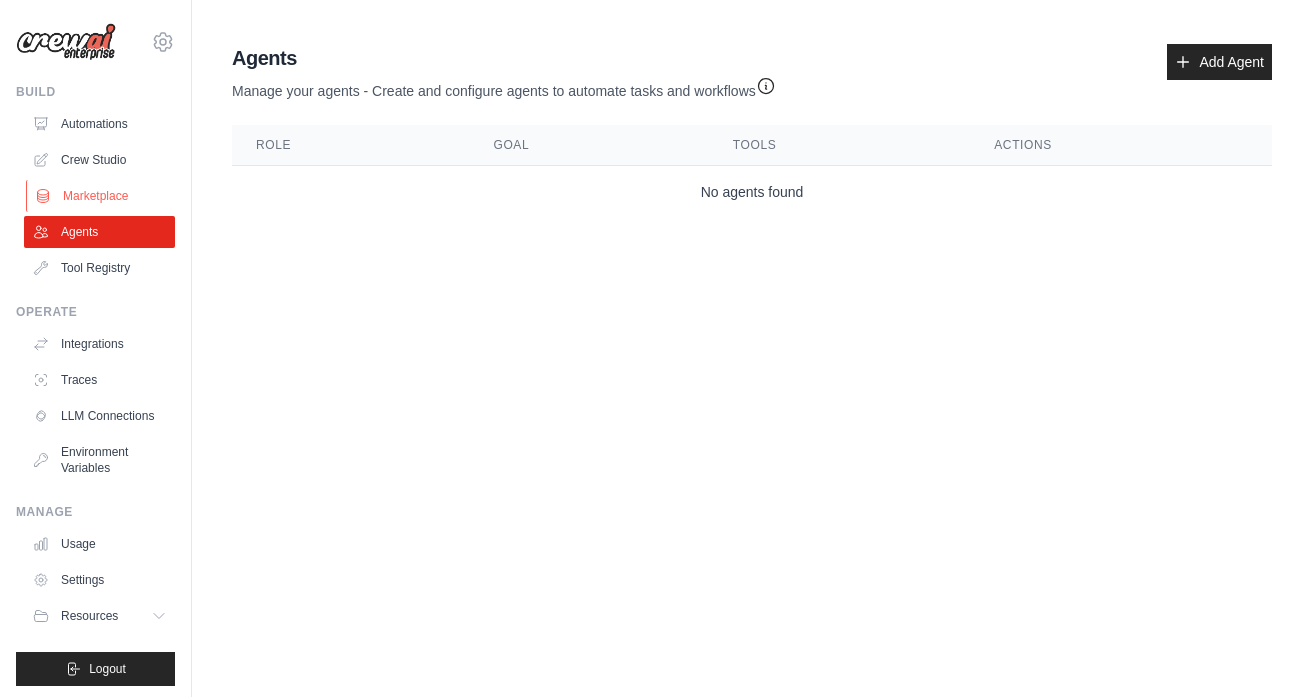 click on "Marketplace" at bounding box center [101, 196] 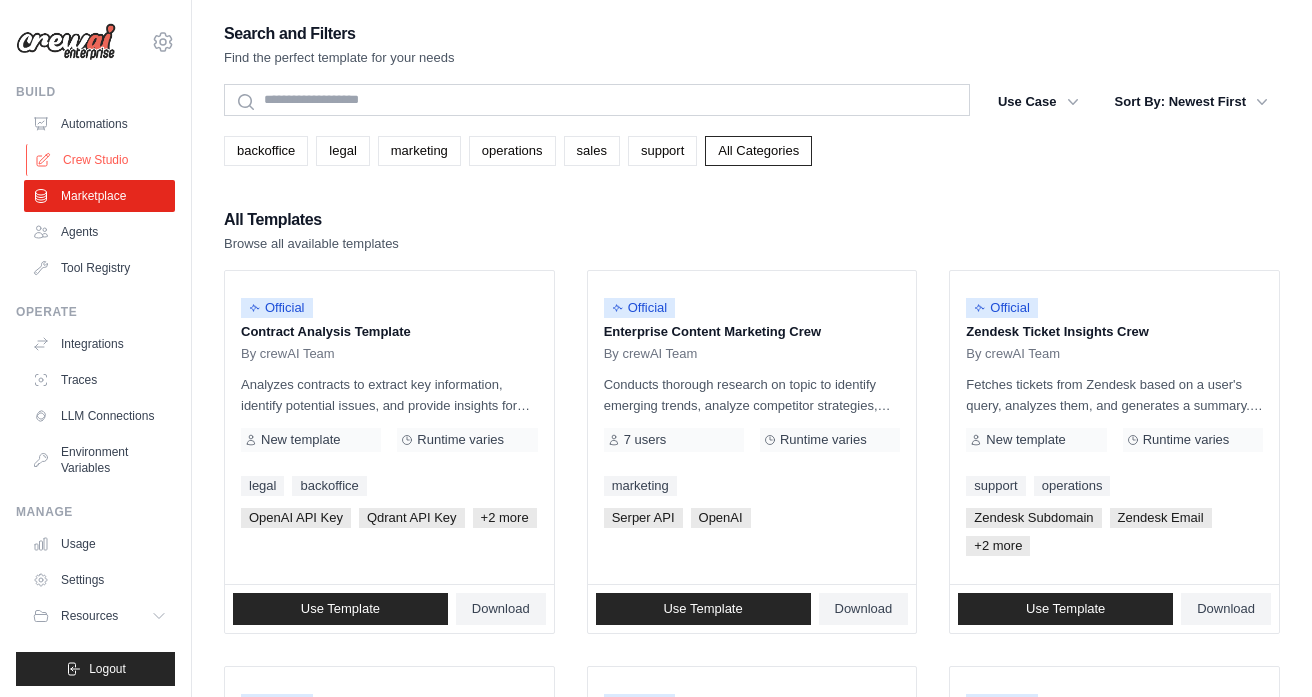 click on "Crew Studio" at bounding box center (101, 160) 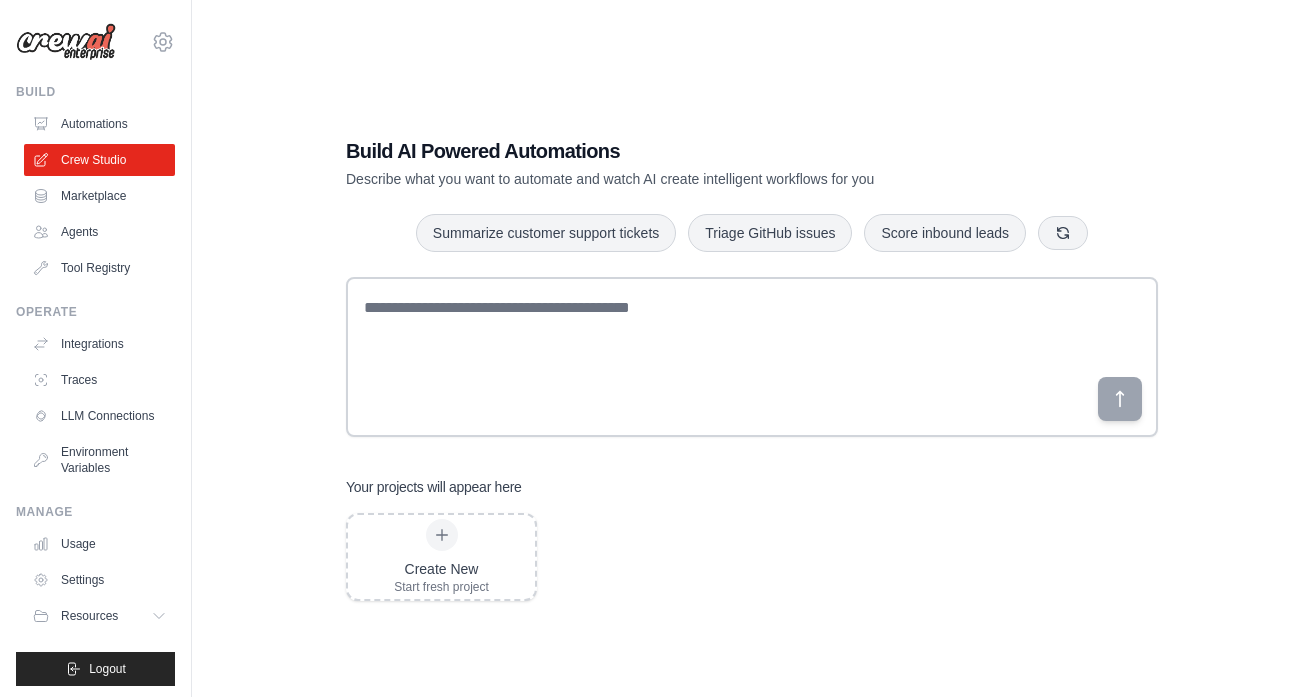 scroll, scrollTop: 0, scrollLeft: 0, axis: both 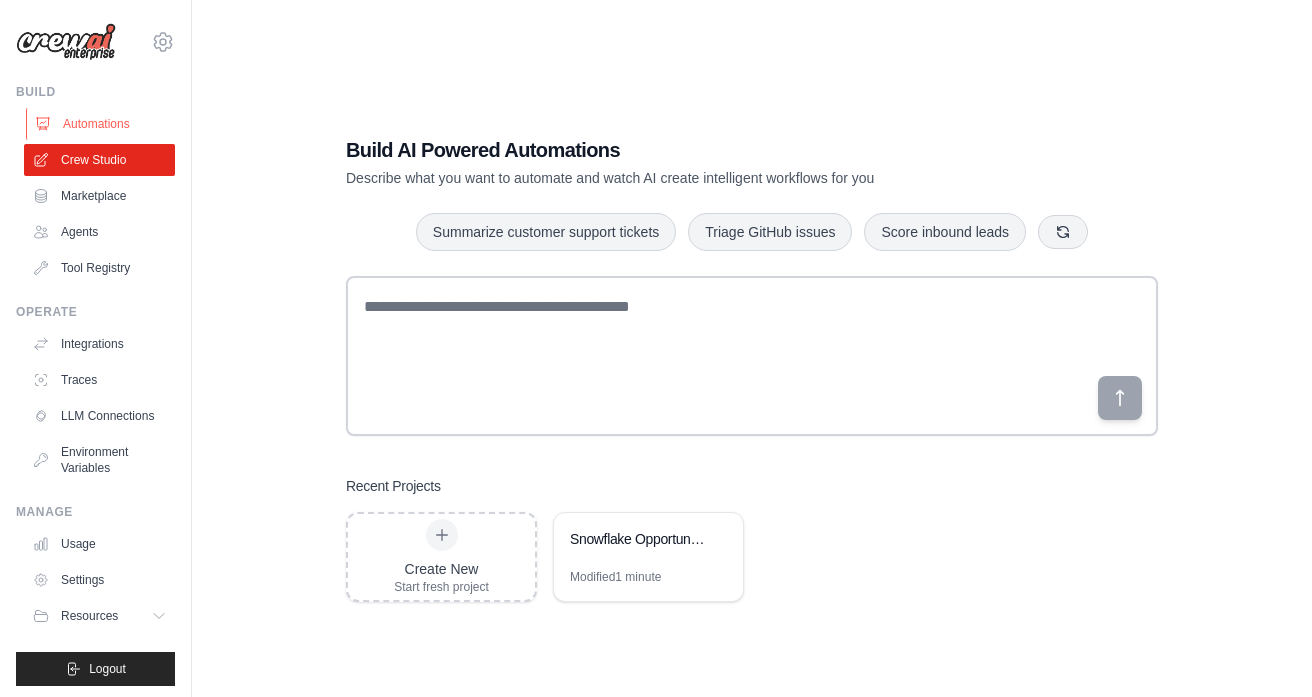 click on "Automations" at bounding box center (101, 124) 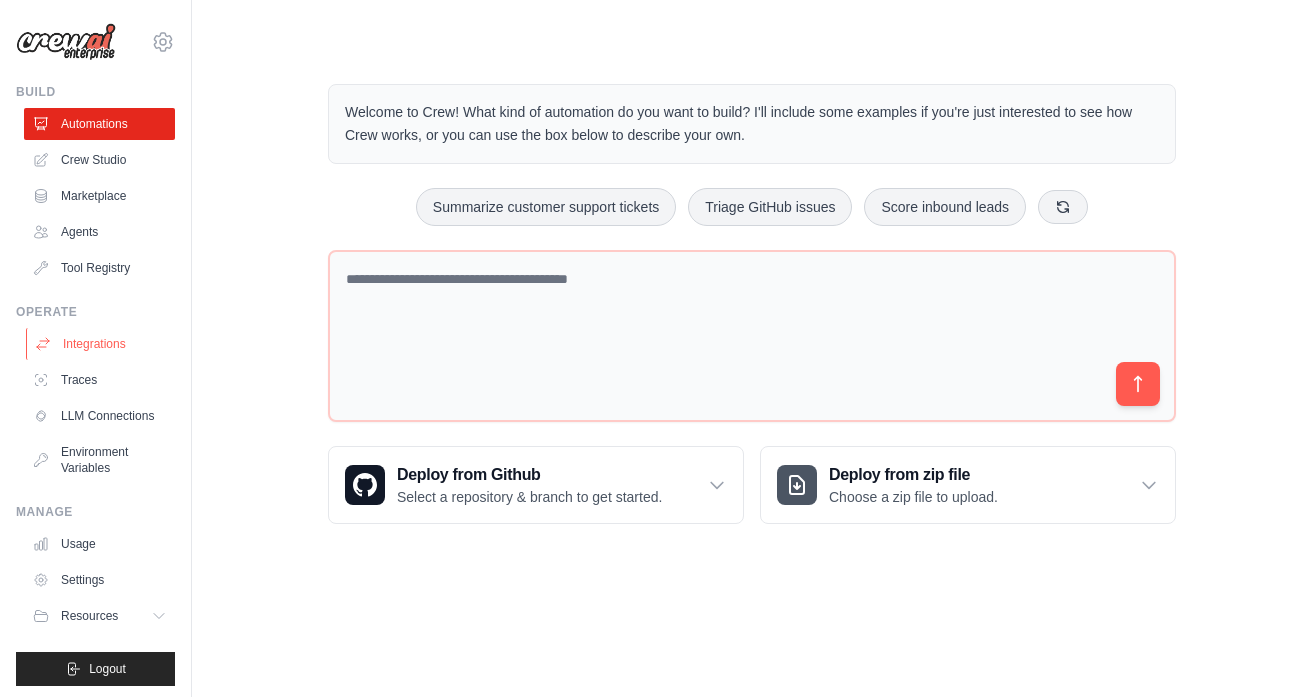 click on "Integrations" at bounding box center (101, 344) 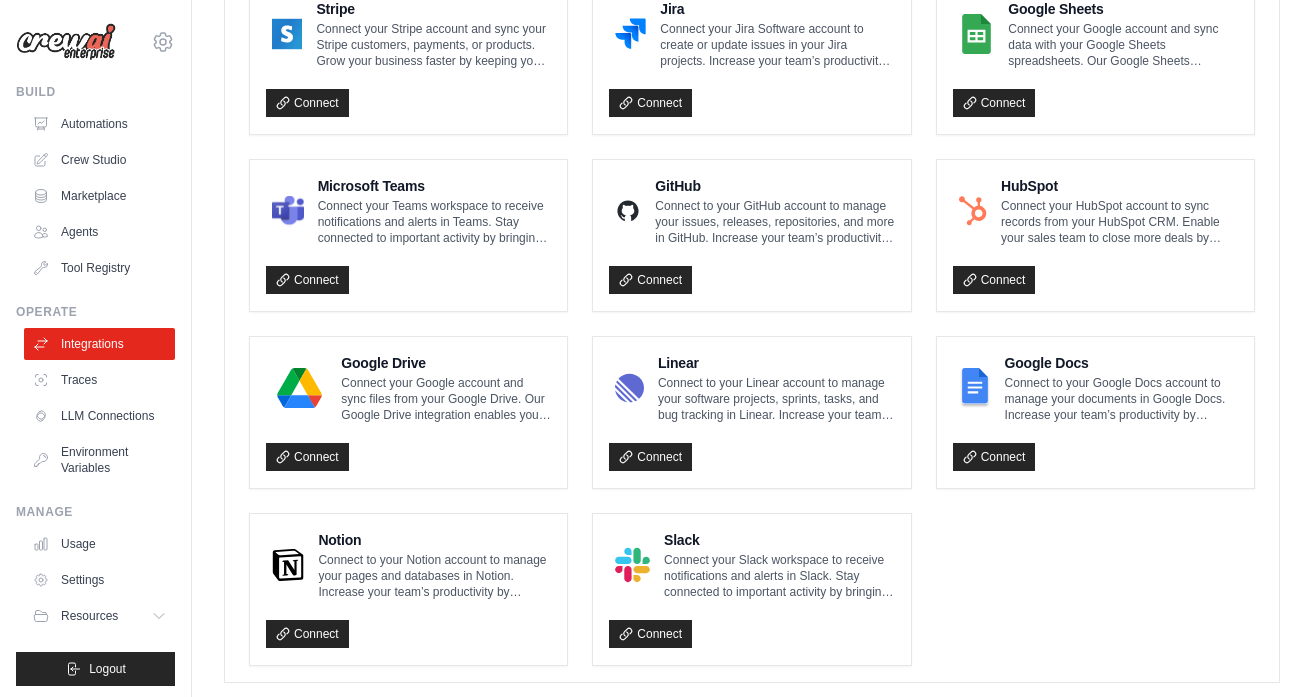 scroll, scrollTop: 1181, scrollLeft: 0, axis: vertical 